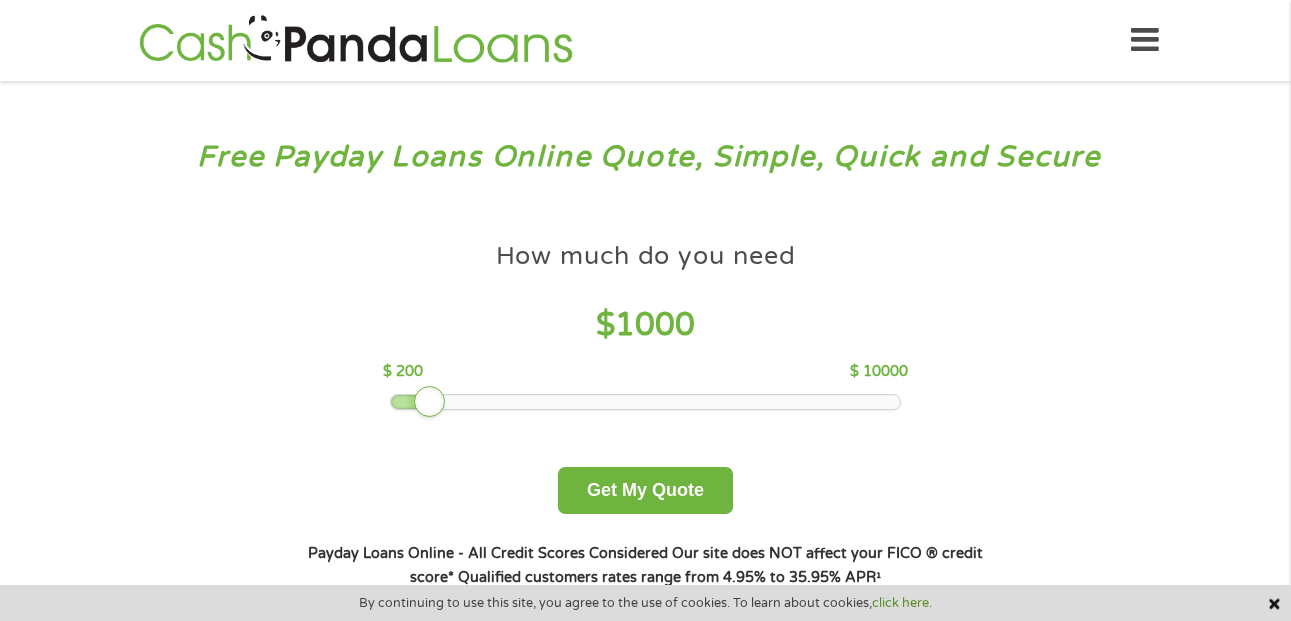scroll, scrollTop: 0, scrollLeft: 0, axis: both 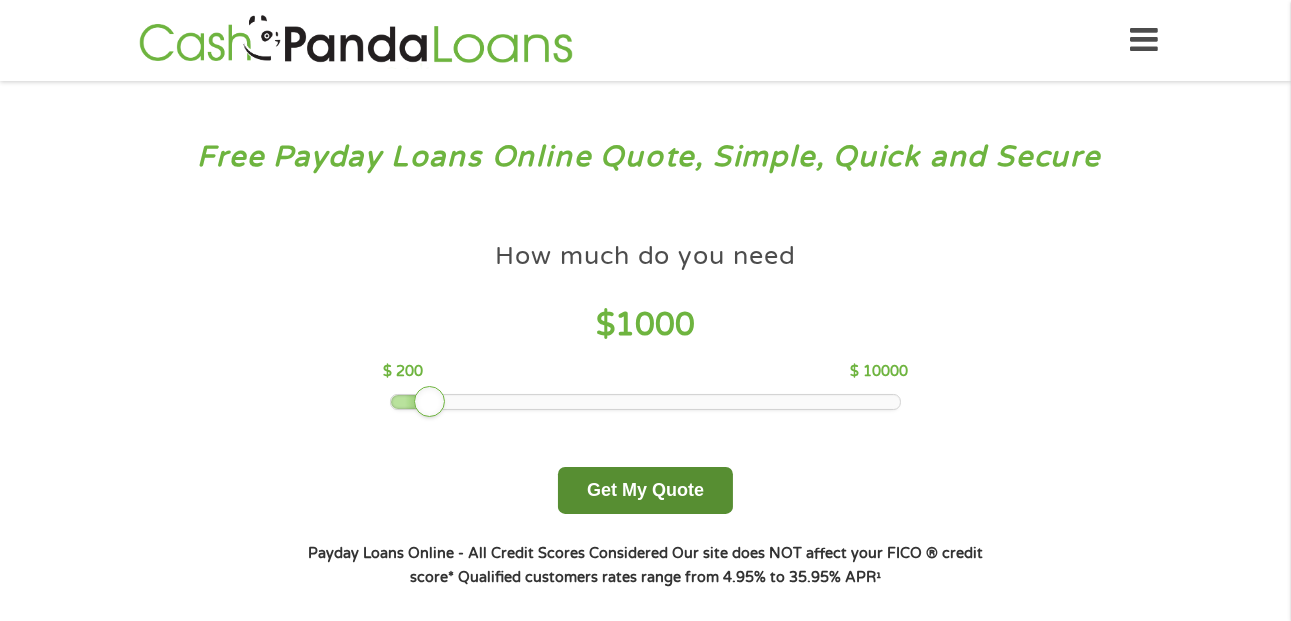 click on "Get My Quote" at bounding box center (645, 490) 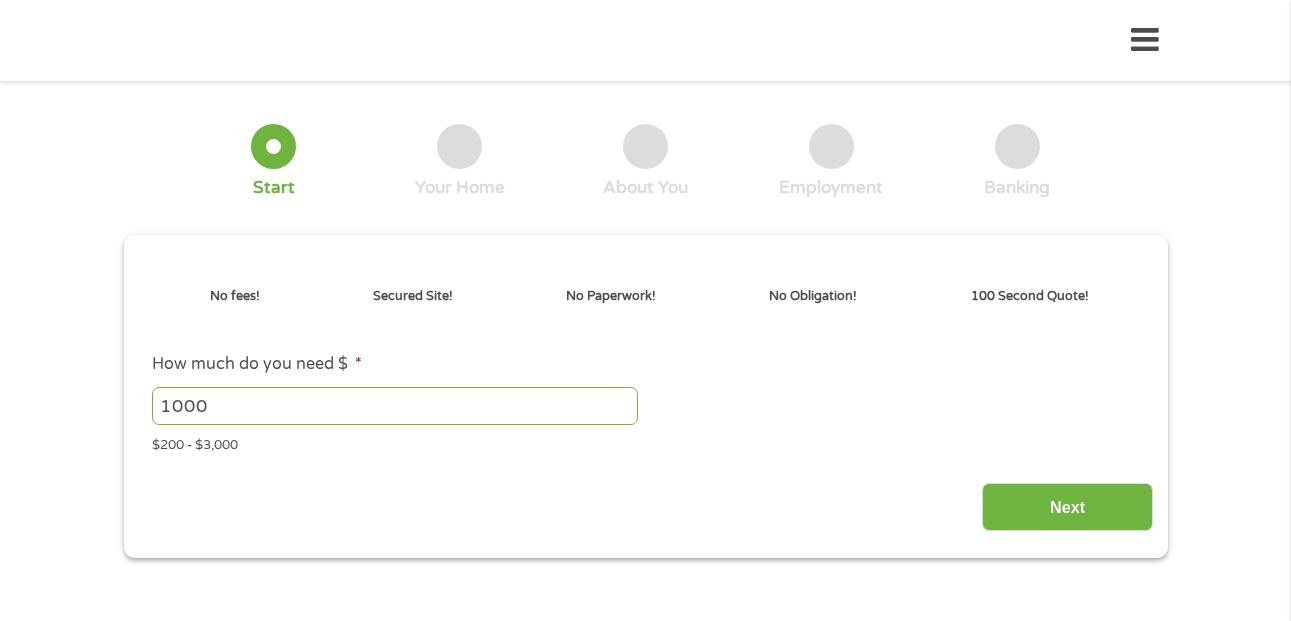 scroll, scrollTop: 0, scrollLeft: 0, axis: both 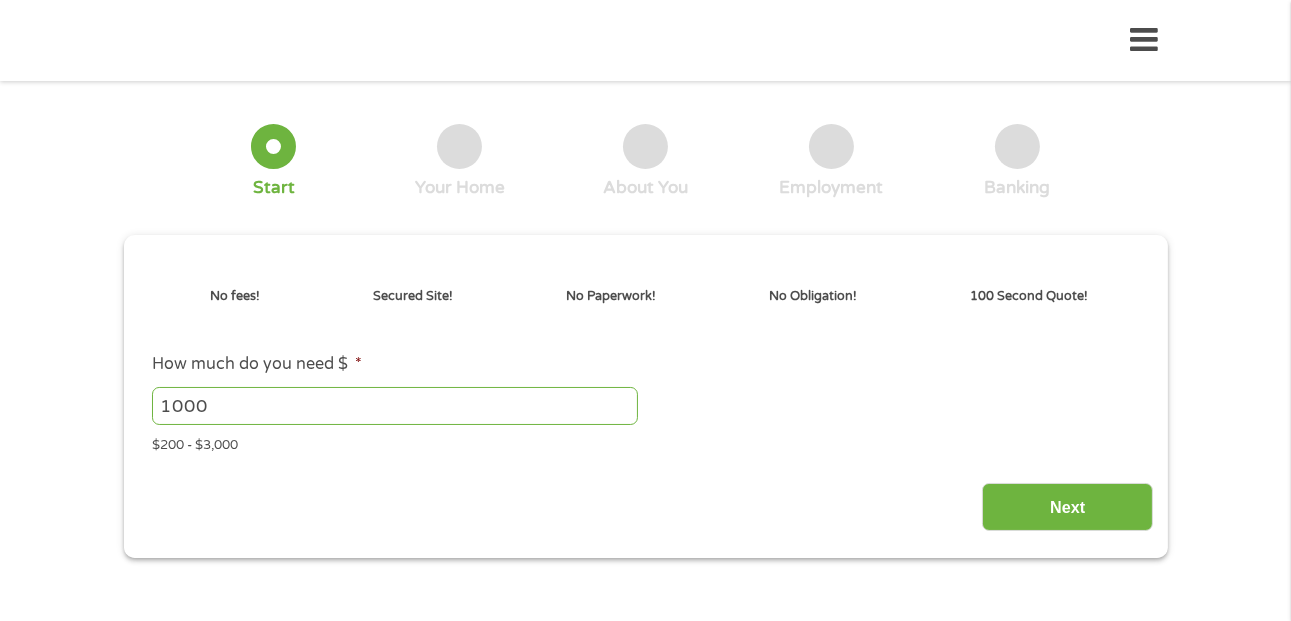 type on "CjwKCAjwyb3DBhBlEiwAqZLe5CemZ88-wa_DHHx5YZnKRphPK2q8DWQS_o_opdBIZfEZd8XYyDliPhoCv1EQAvD_BwE" 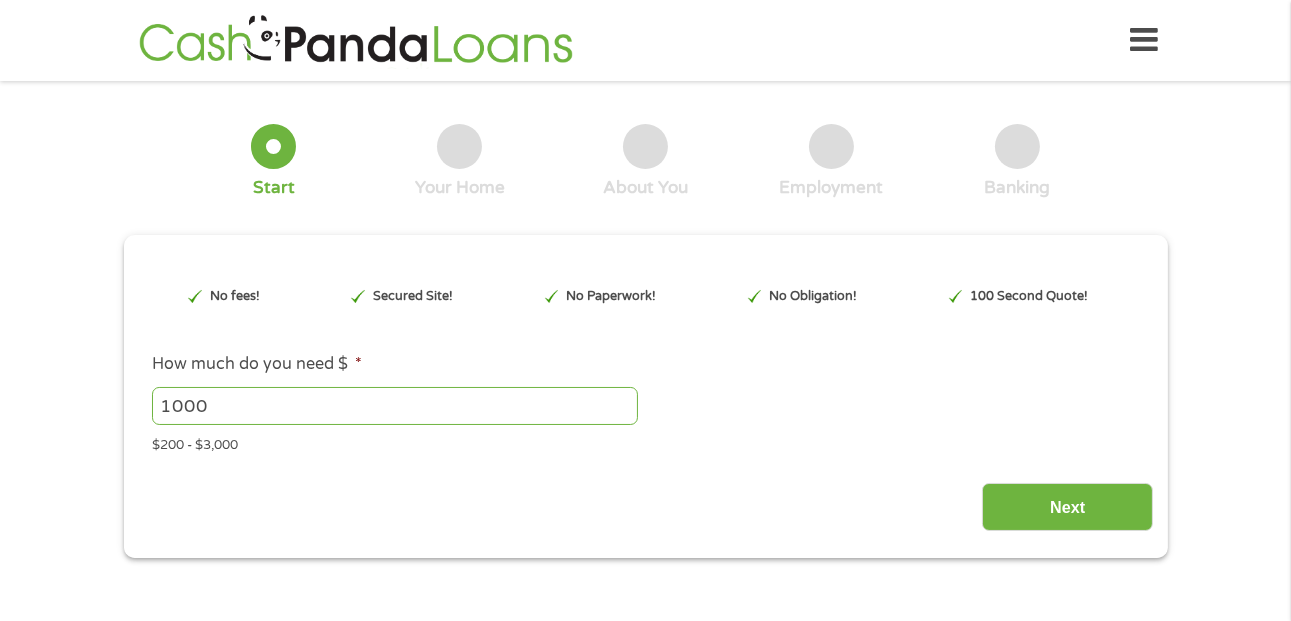 scroll, scrollTop: 0, scrollLeft: 0, axis: both 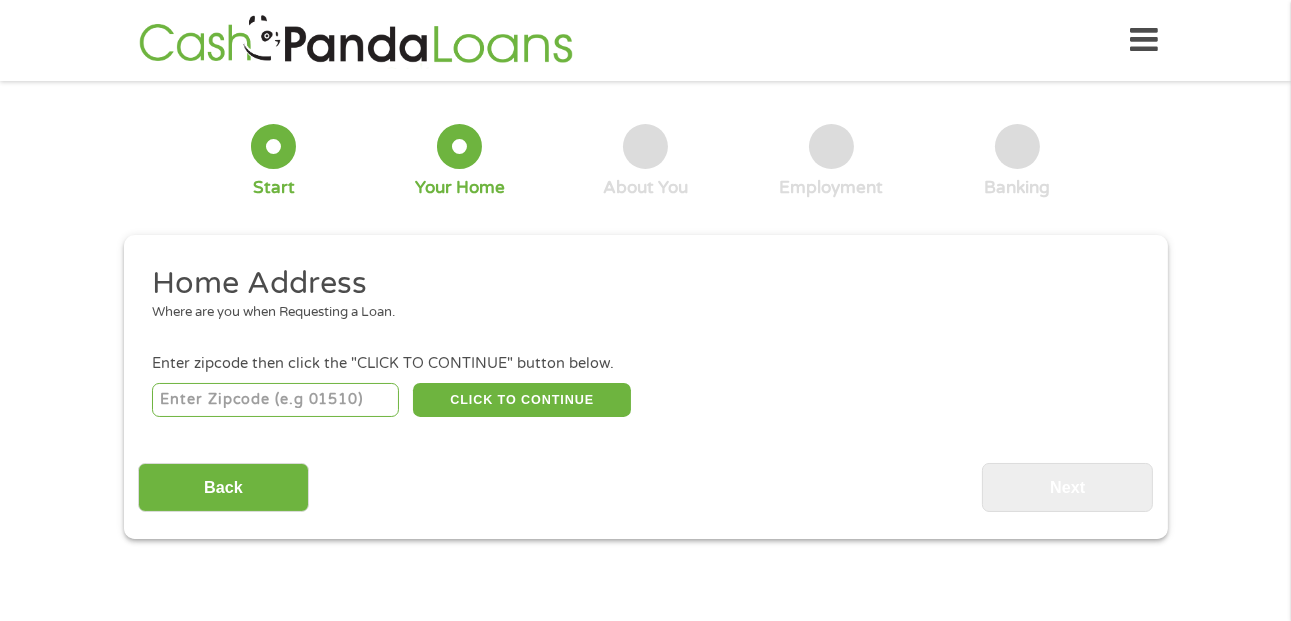 click at bounding box center (275, 400) 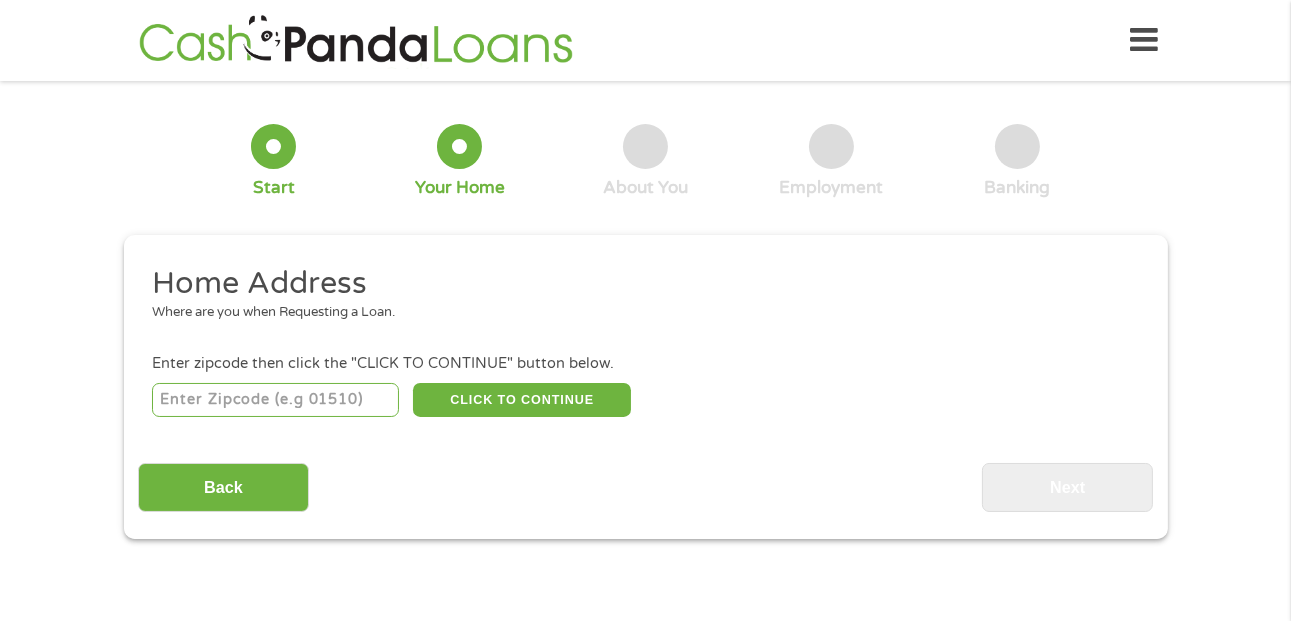 type on "65616" 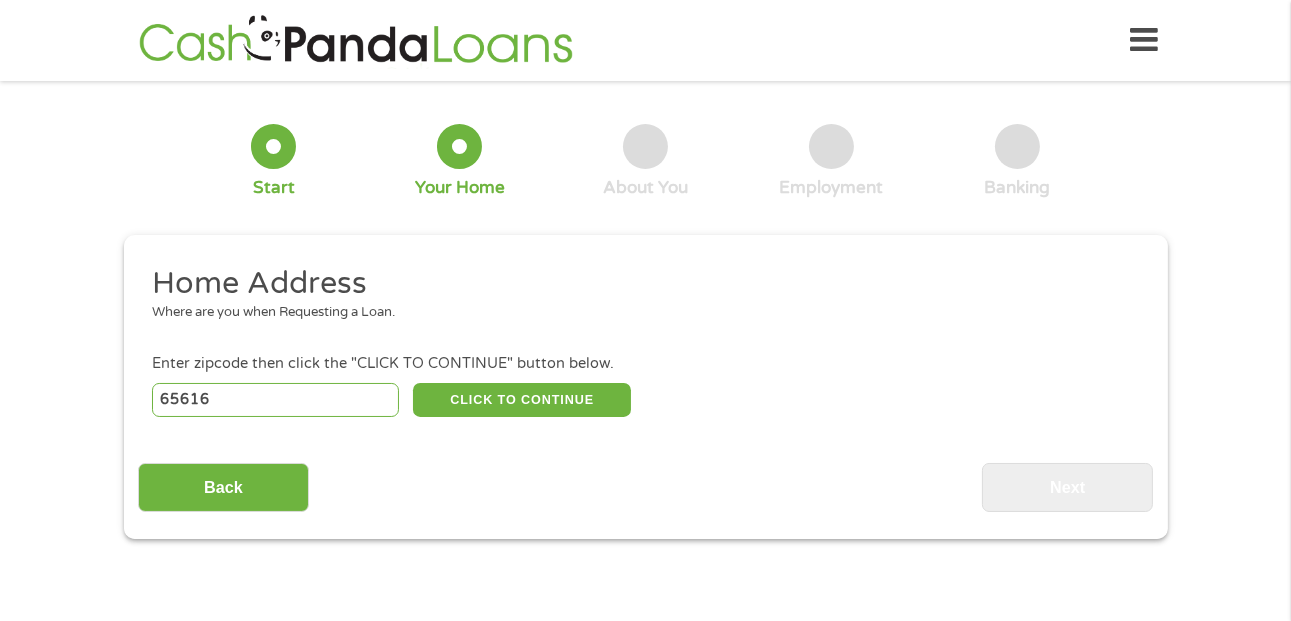 select on "[US_STATE]" 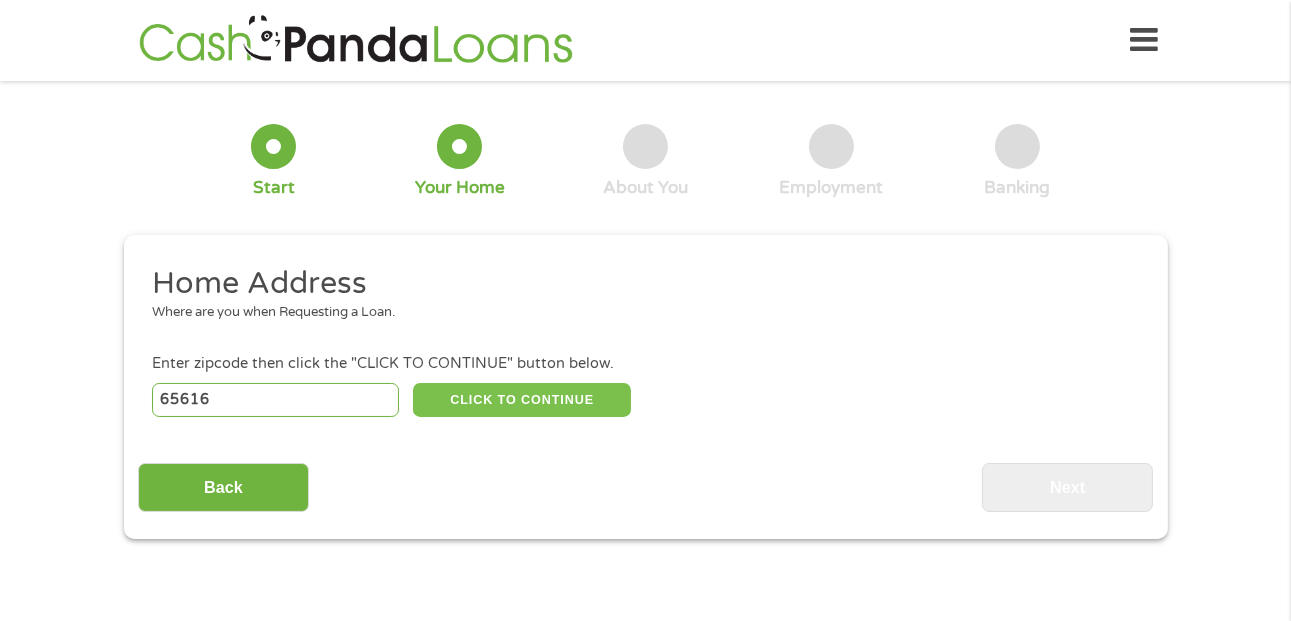 click on "CLICK TO CONTINUE" at bounding box center [522, 400] 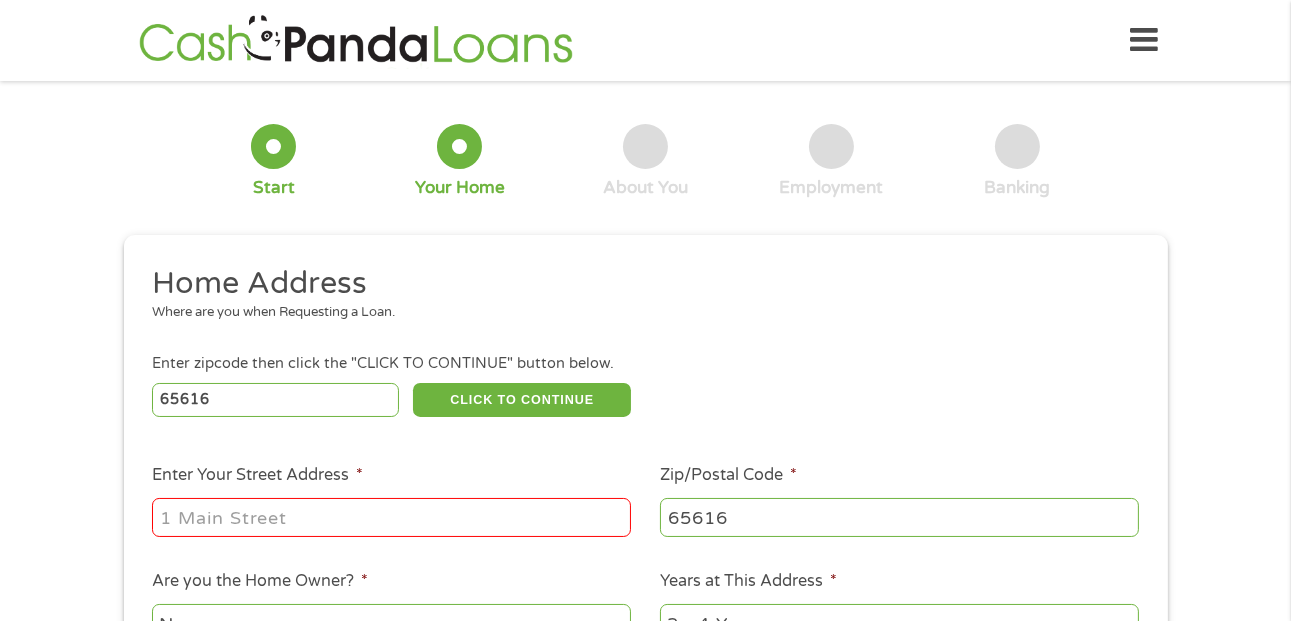 click on "Enter Your Street Address *" at bounding box center [391, 517] 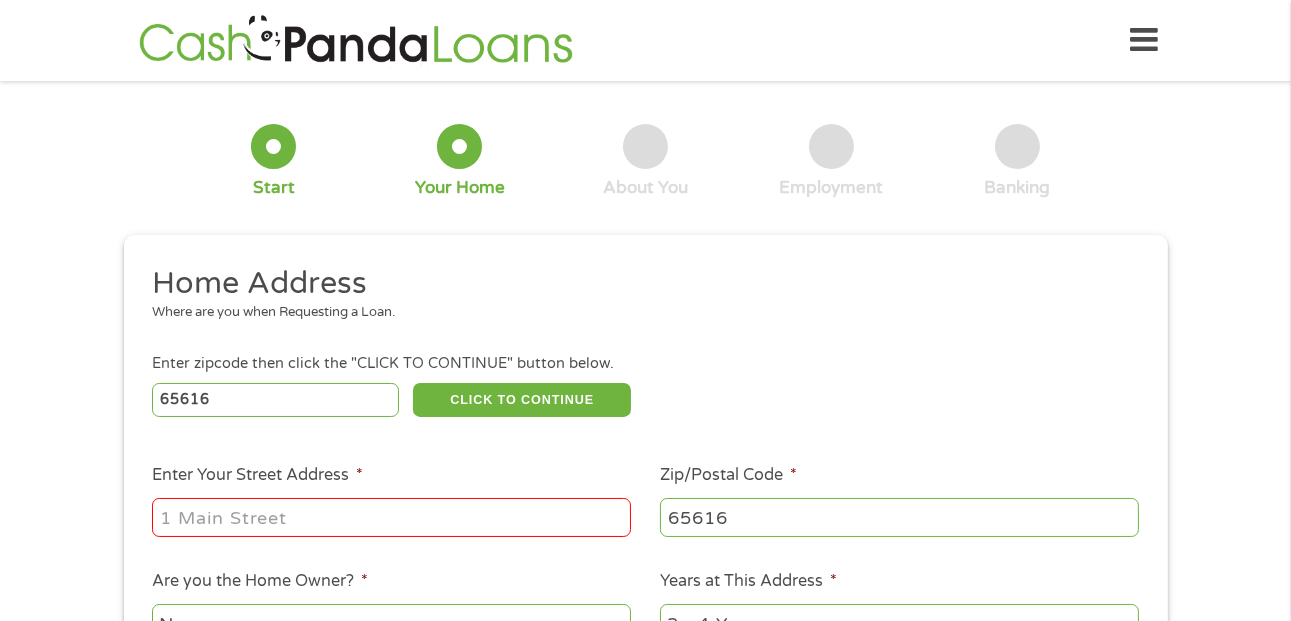 type on "[STREET_ADDRESS]" 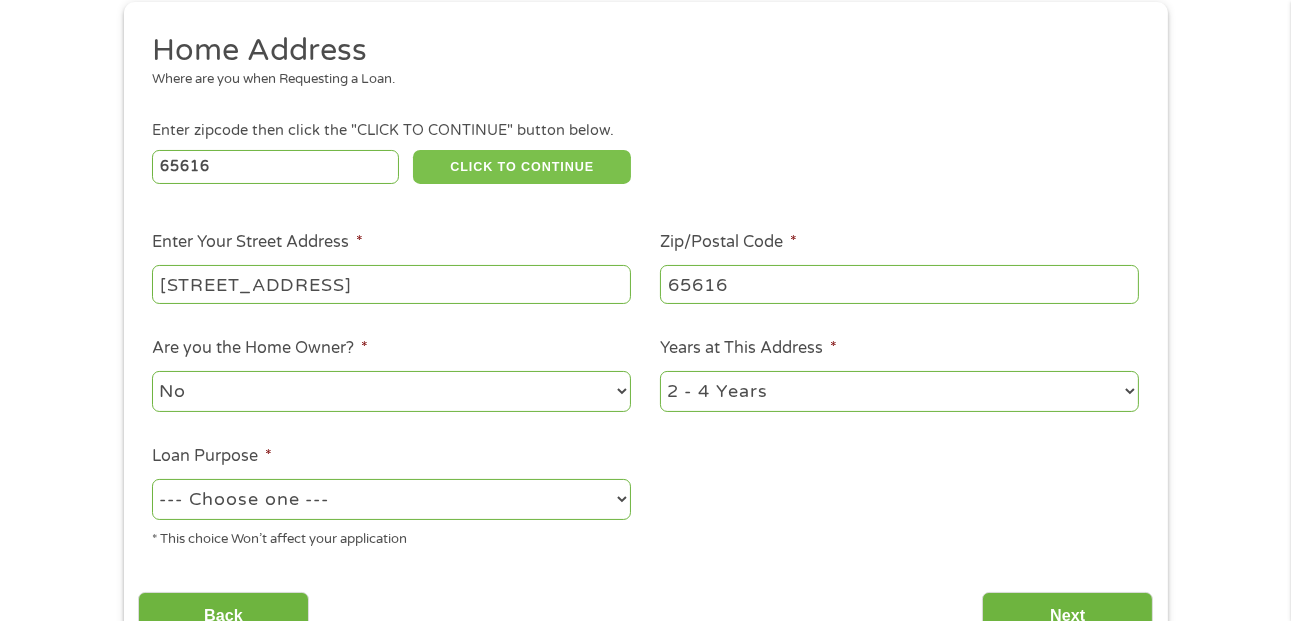 scroll, scrollTop: 235, scrollLeft: 0, axis: vertical 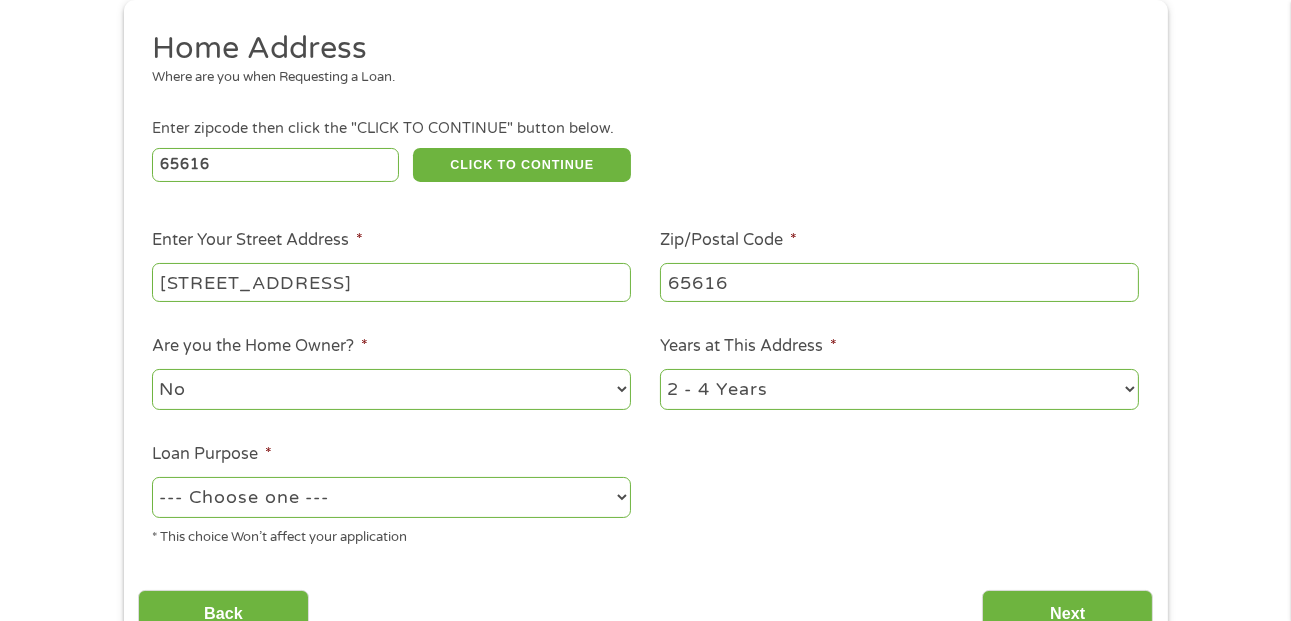 click on "--- Choose one --- Pay Bills Debt Consolidation Home Improvement Major Purchase Car Loan Short Term Cash Medical Expenses Other" at bounding box center (391, 497) 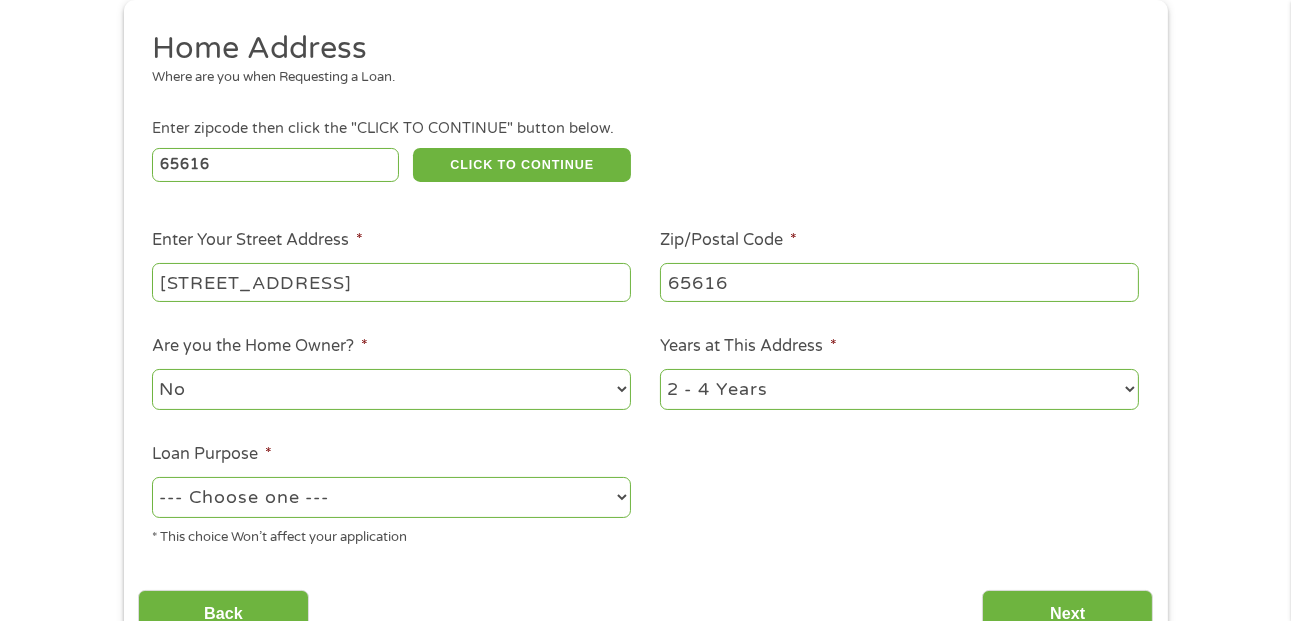 select on "paybills" 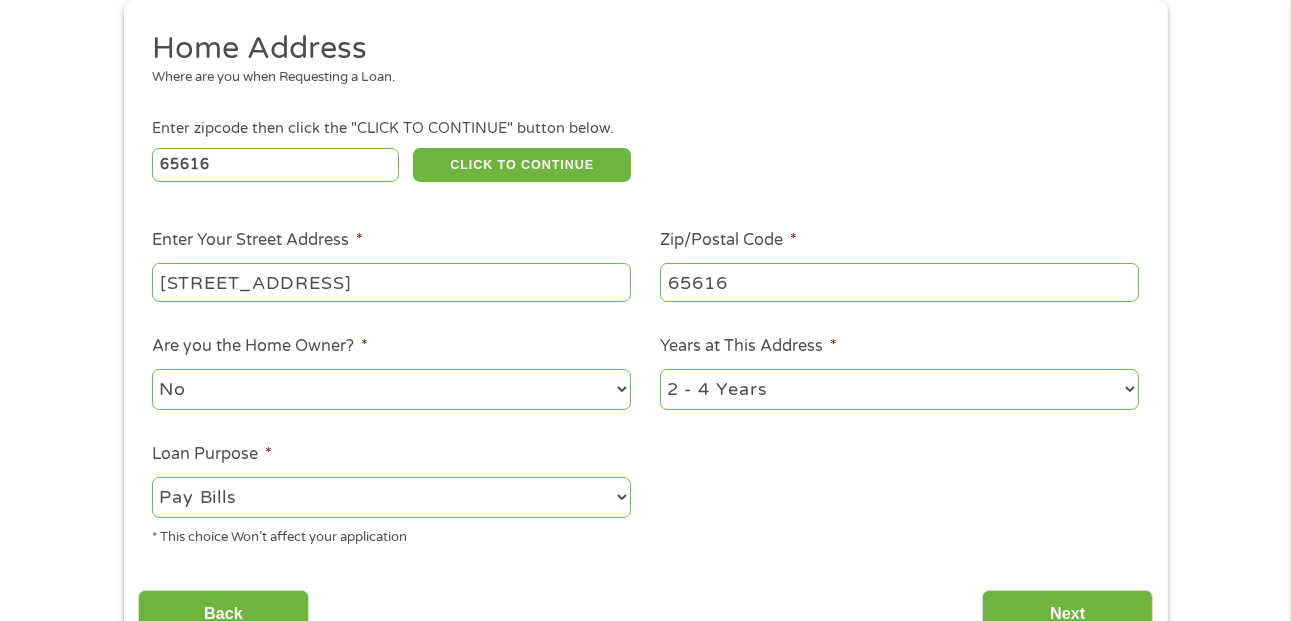 click on "--- Choose one --- Pay Bills Debt Consolidation Home Improvement Major Purchase Car Loan Short Term Cash Medical Expenses Other" at bounding box center (391, 497) 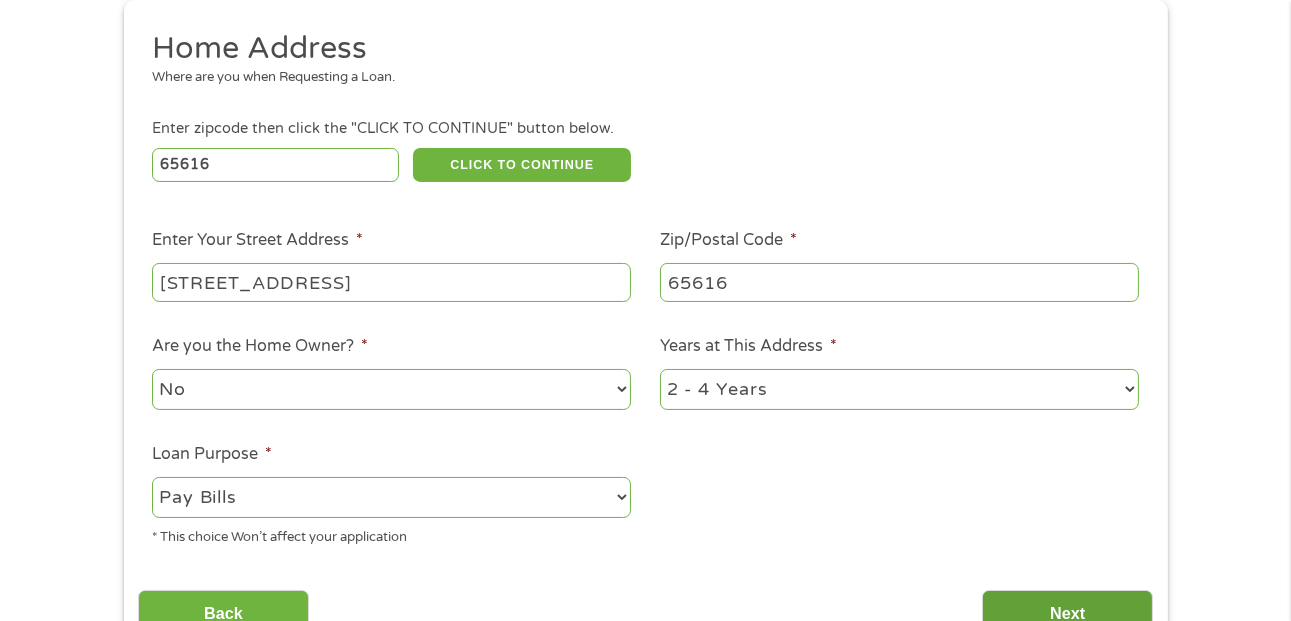 click on "Next" at bounding box center [1067, 614] 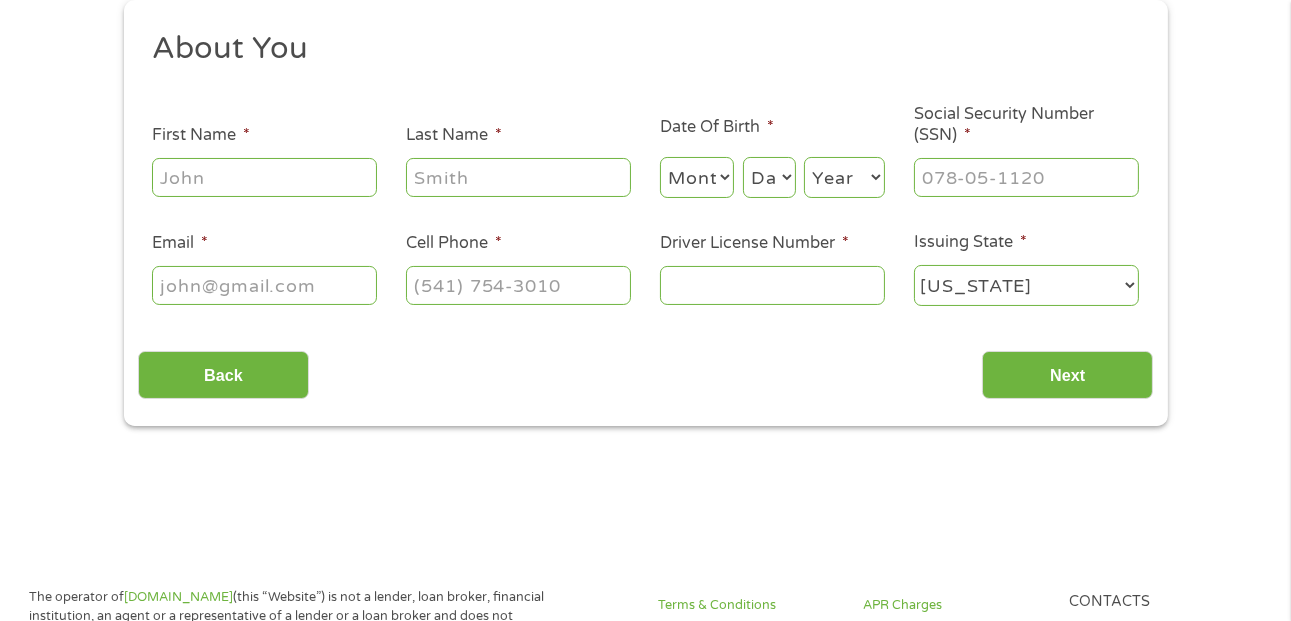 scroll, scrollTop: 7, scrollLeft: 8, axis: both 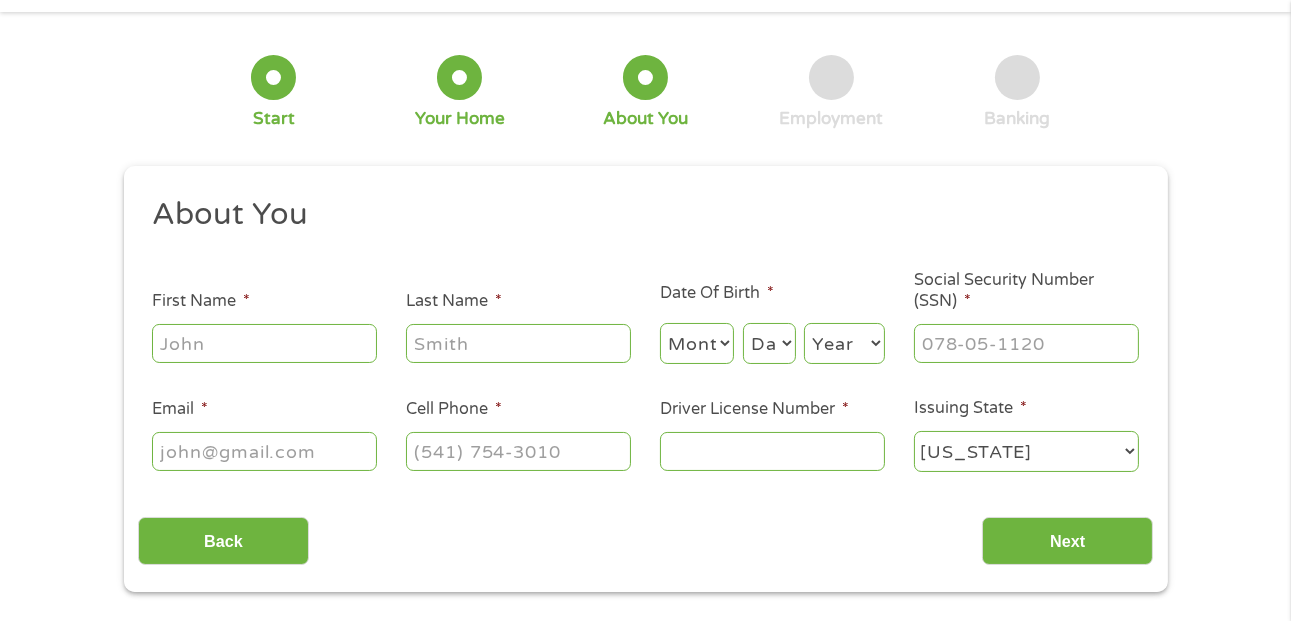 click on "First Name *" at bounding box center [264, 343] 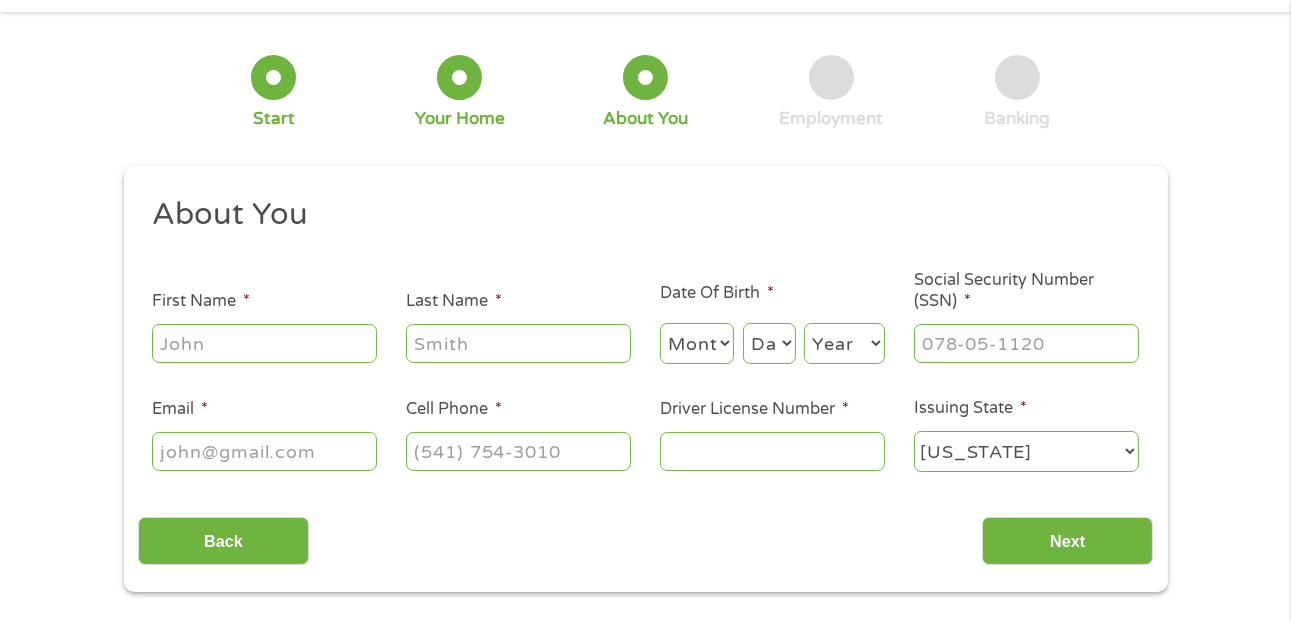 type on "[PERSON_NAME]" 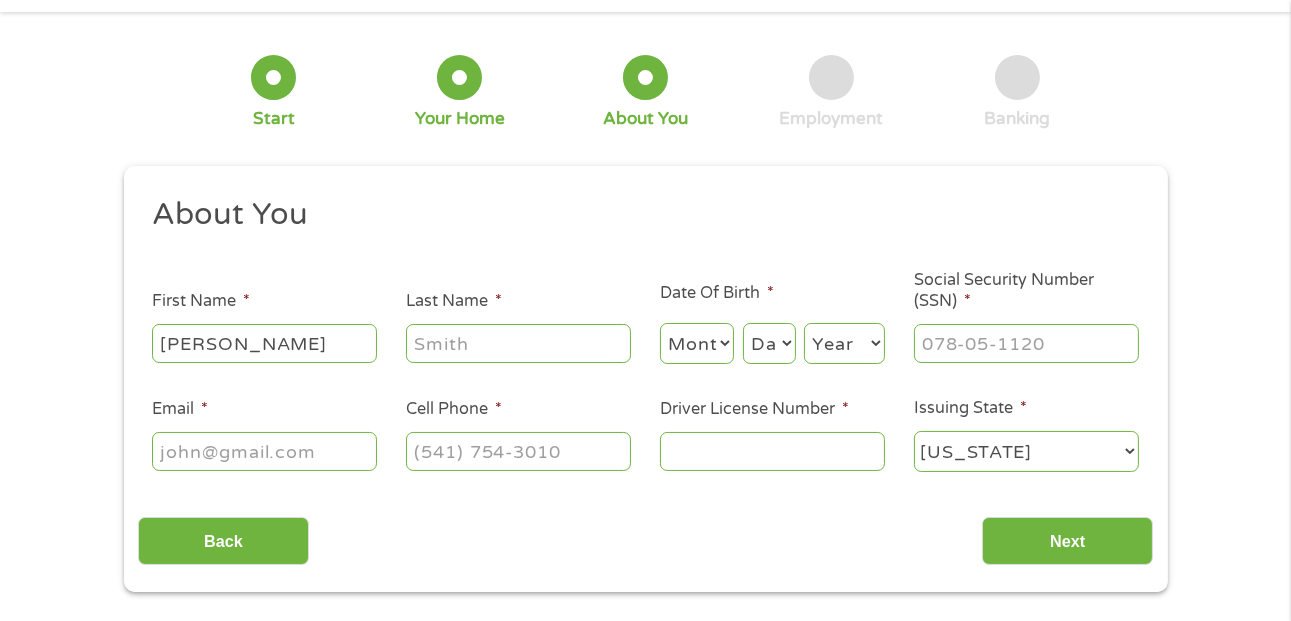 type on "[PERSON_NAME]" 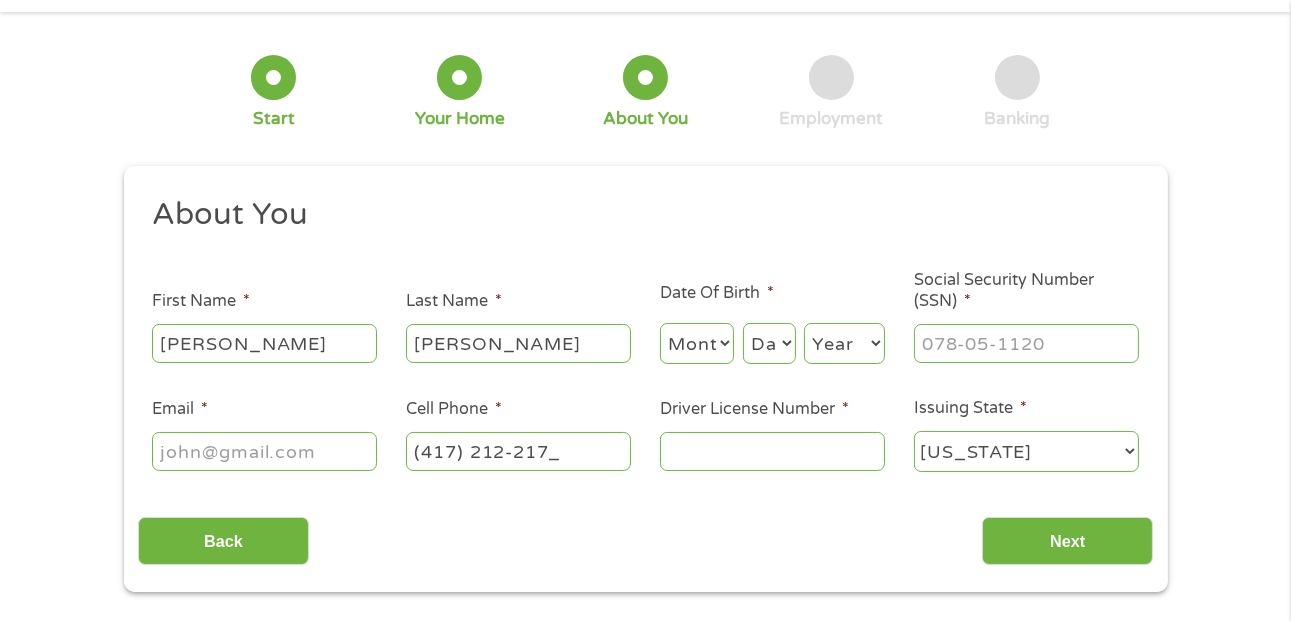 type on "[PHONE_NUMBER]" 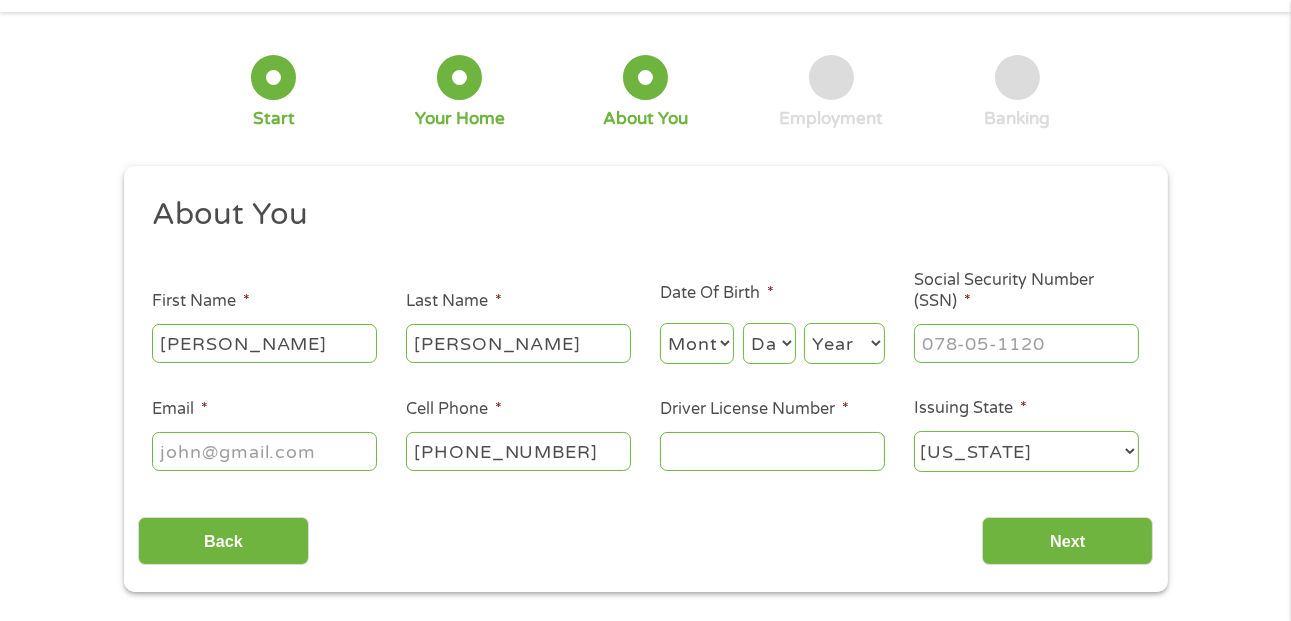 click on "Email *" at bounding box center [264, 451] 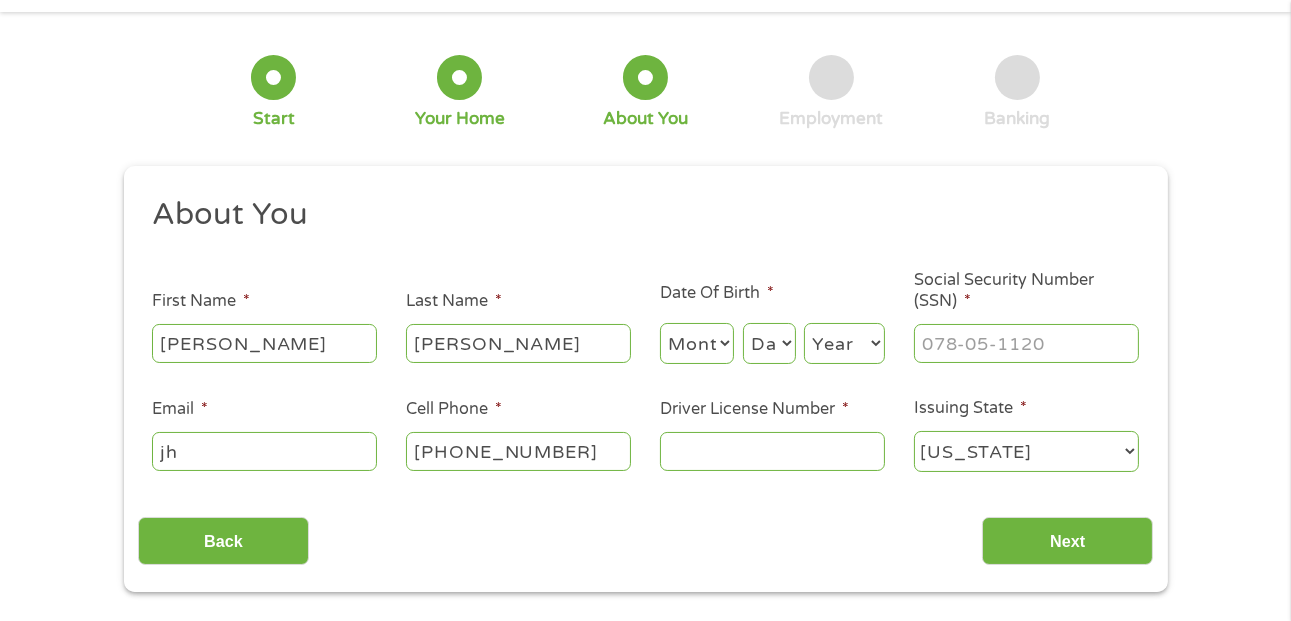 type on "j" 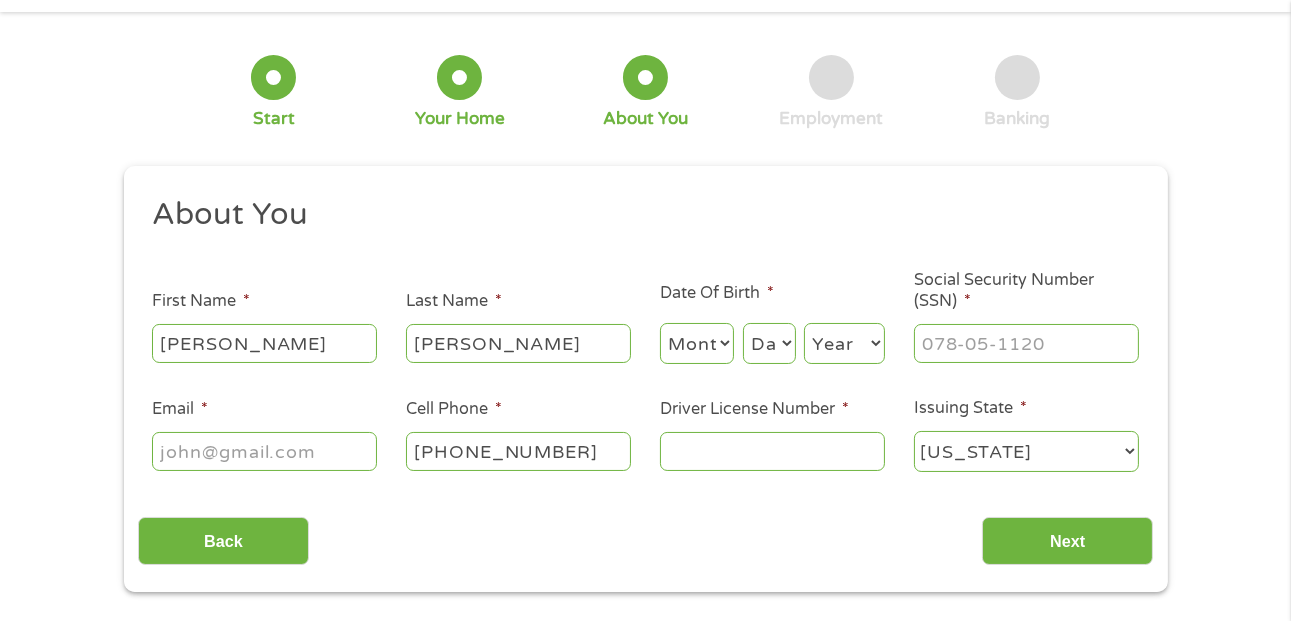 type on "t" 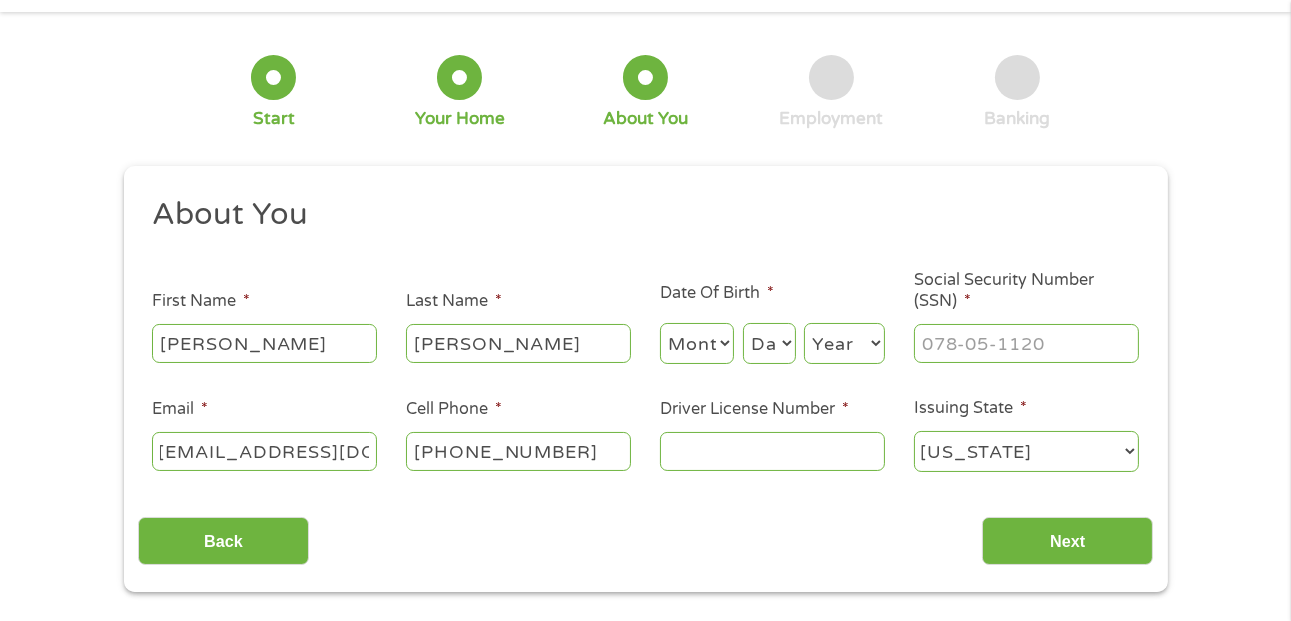 scroll, scrollTop: 0, scrollLeft: 22, axis: horizontal 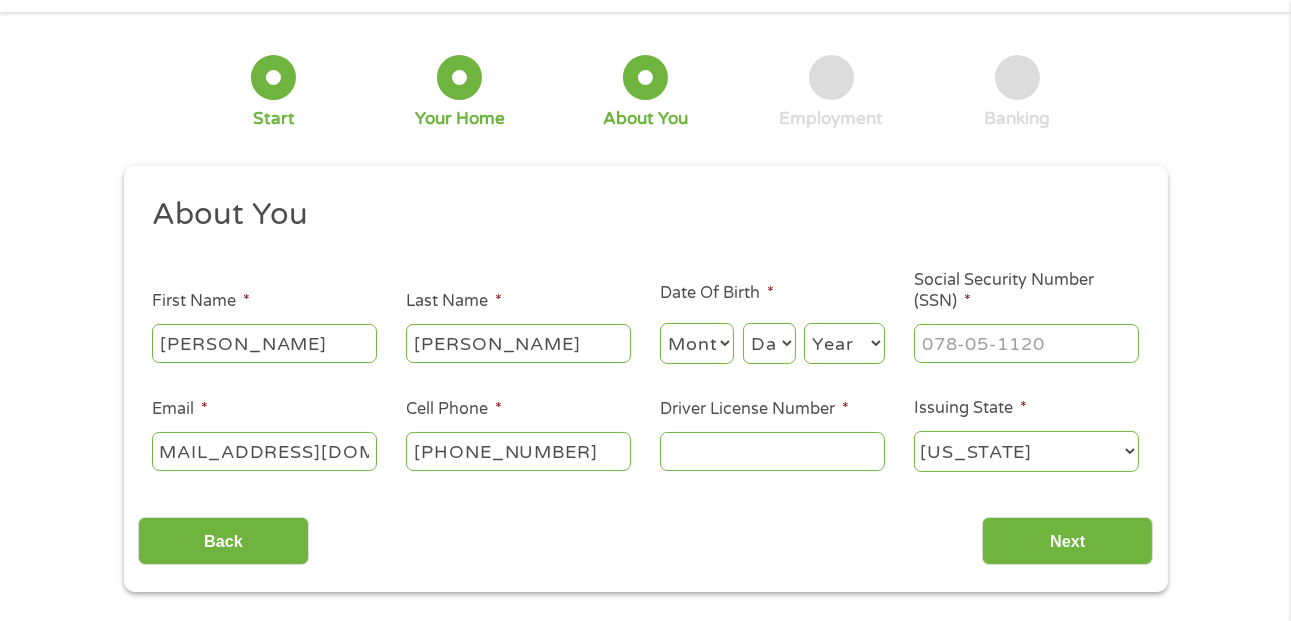type on "[EMAIL_ADDRESS][DOMAIN_NAME]" 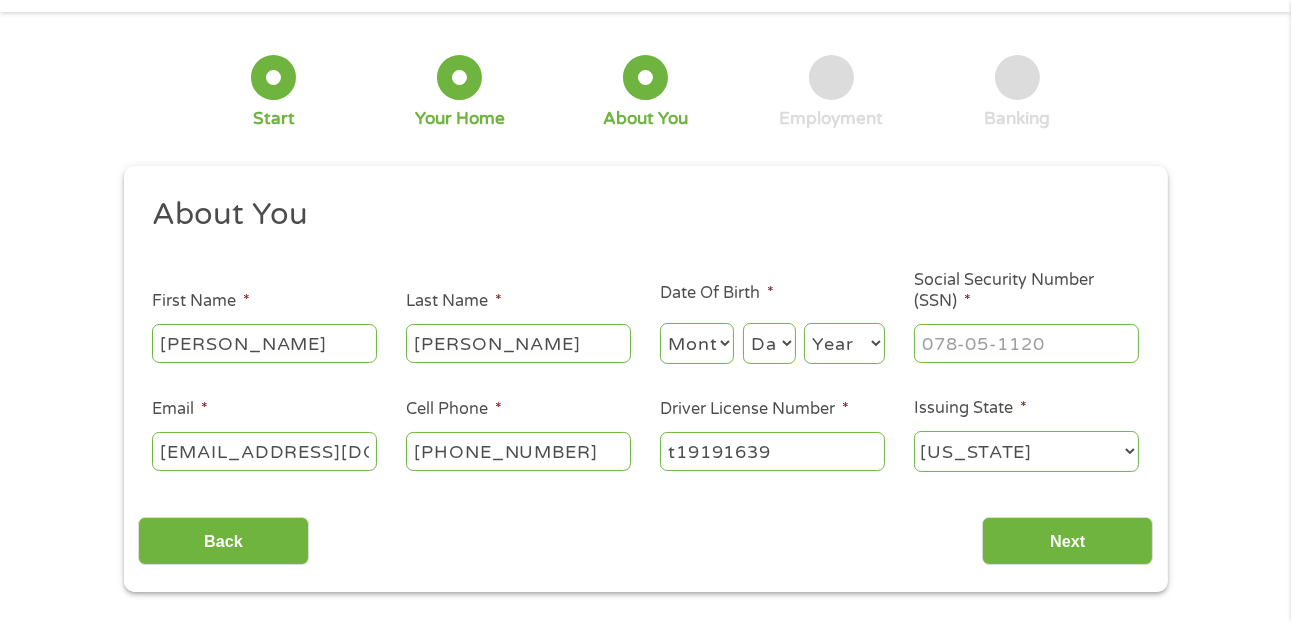 type on "t19191639" 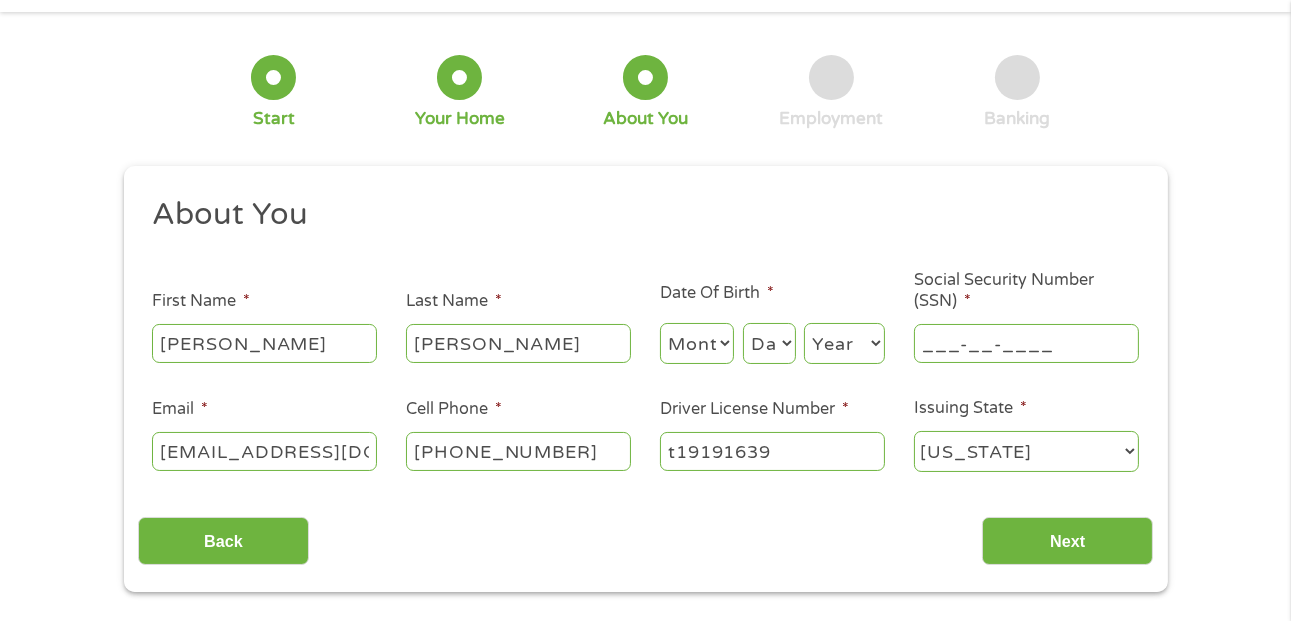 click on "___-__-____" at bounding box center (1026, 343) 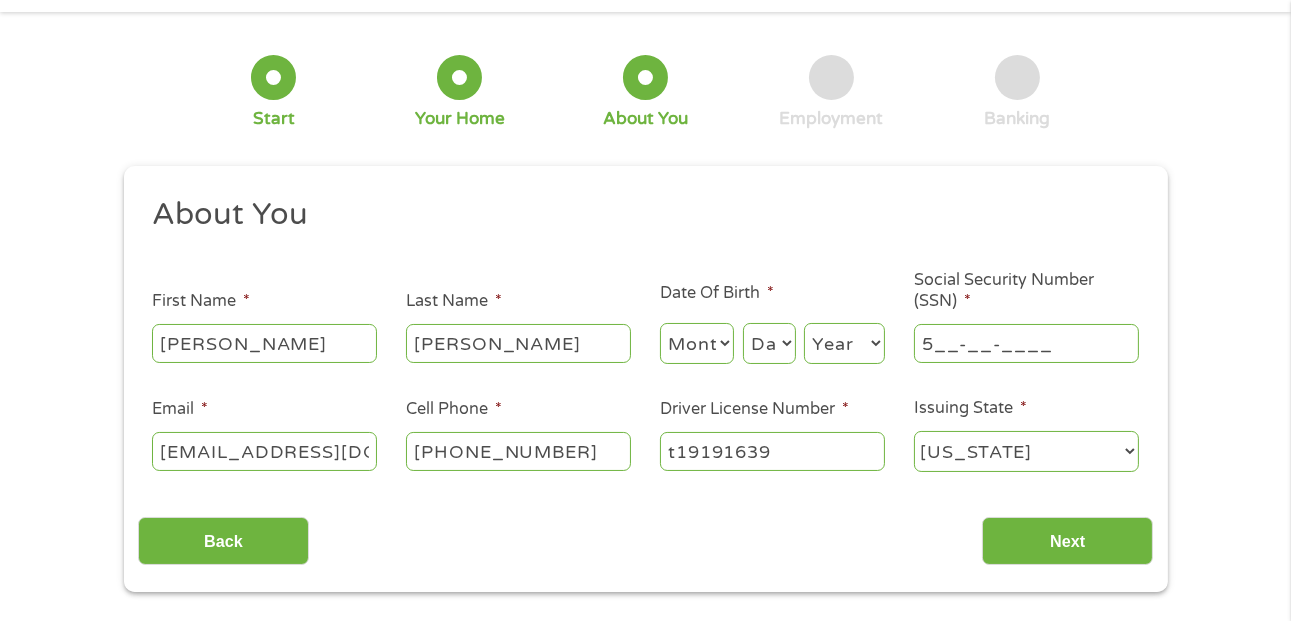 scroll, scrollTop: 611, scrollLeft: 0, axis: vertical 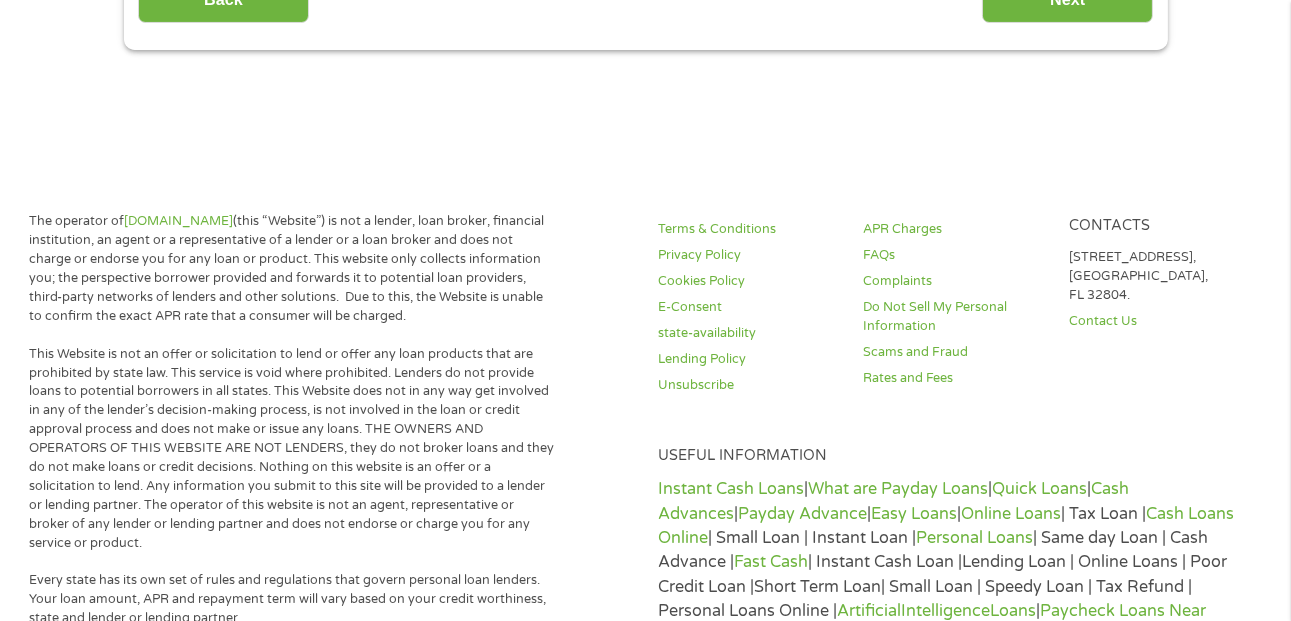 type on "592-__-____" 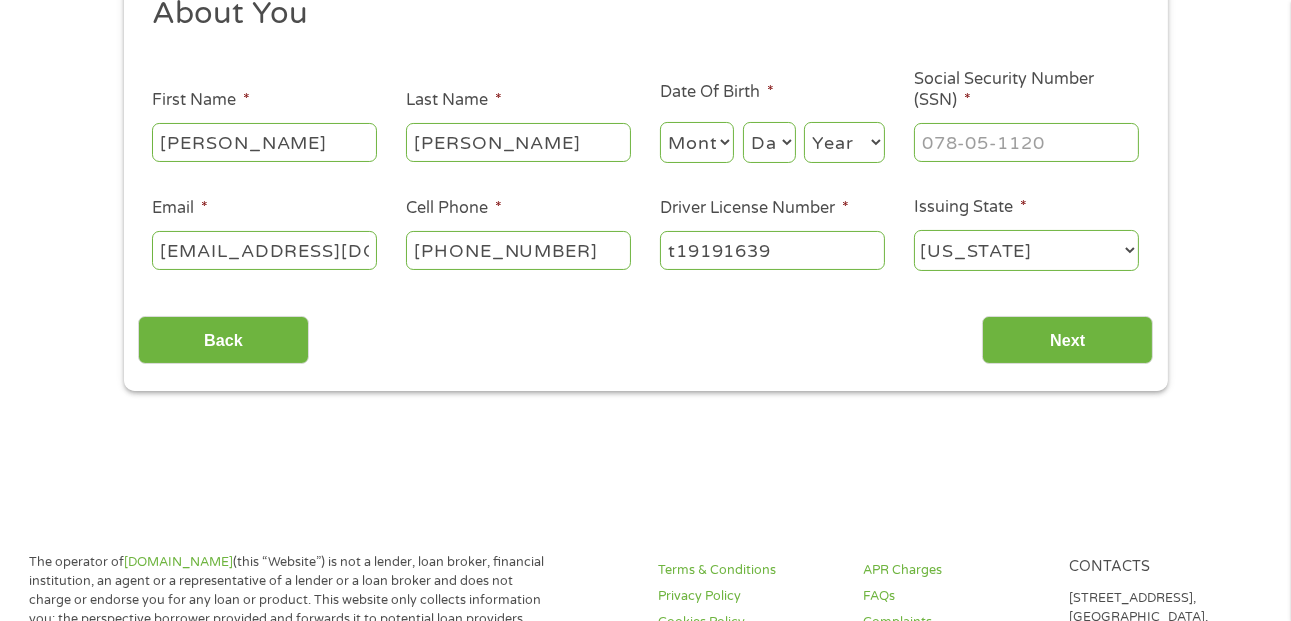scroll, scrollTop: 256, scrollLeft: 0, axis: vertical 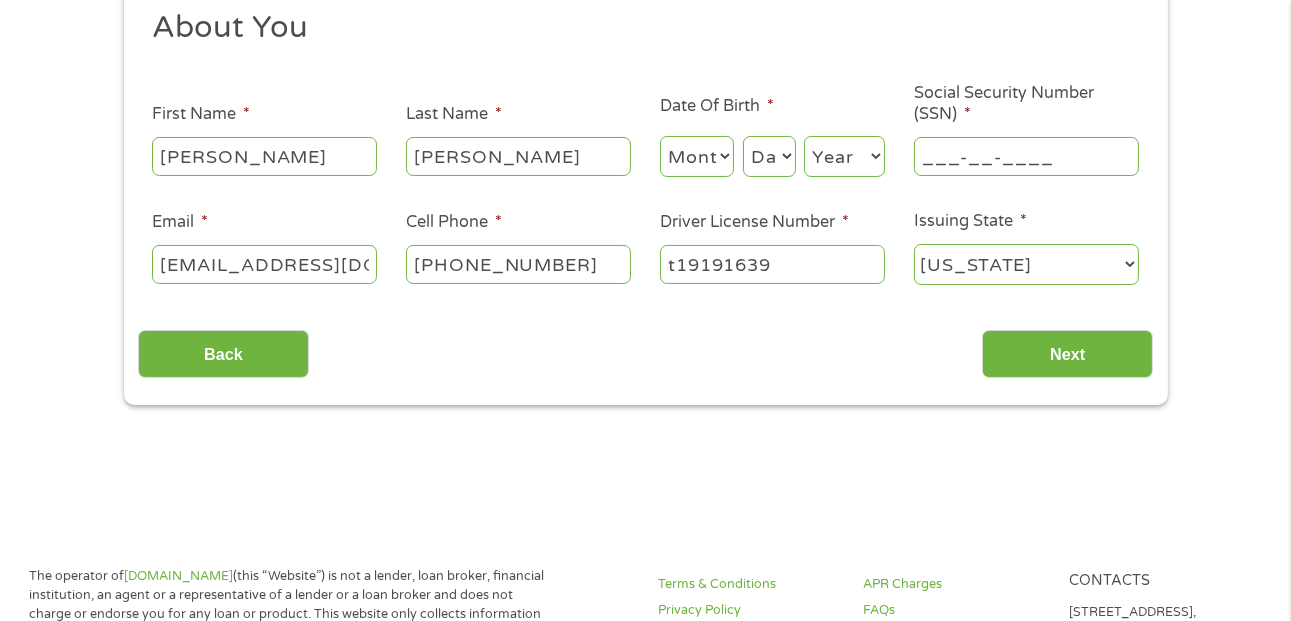 click on "___-__-____" at bounding box center [1026, 156] 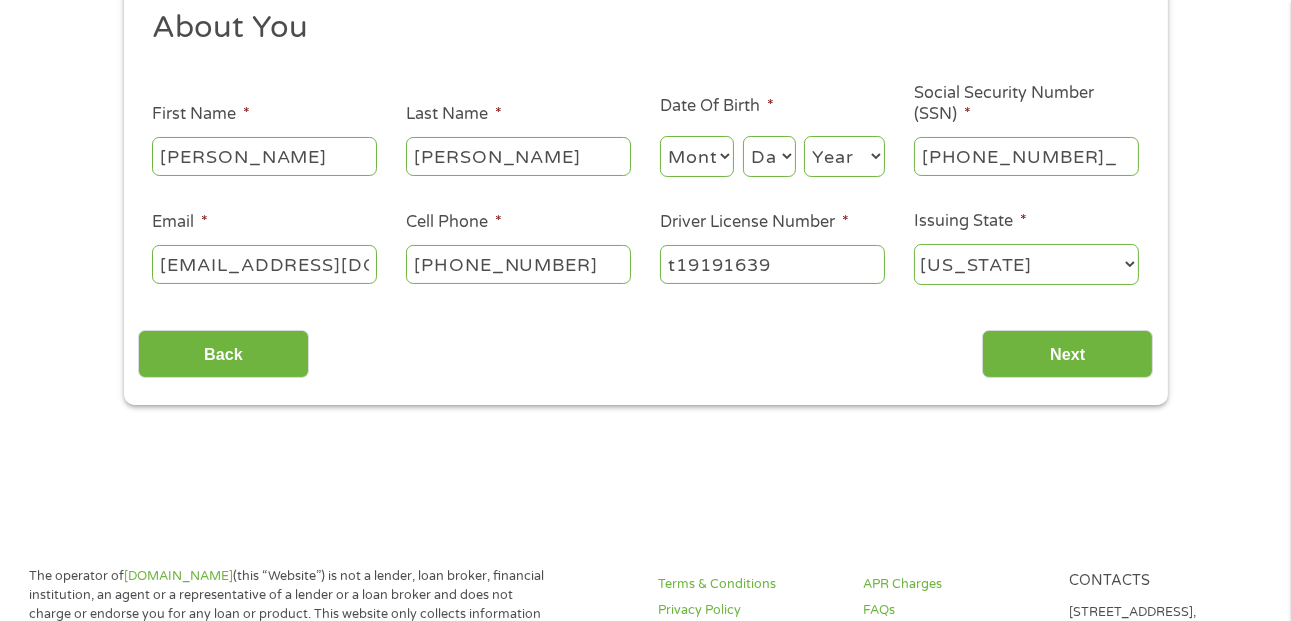 type on "592-69-9028" 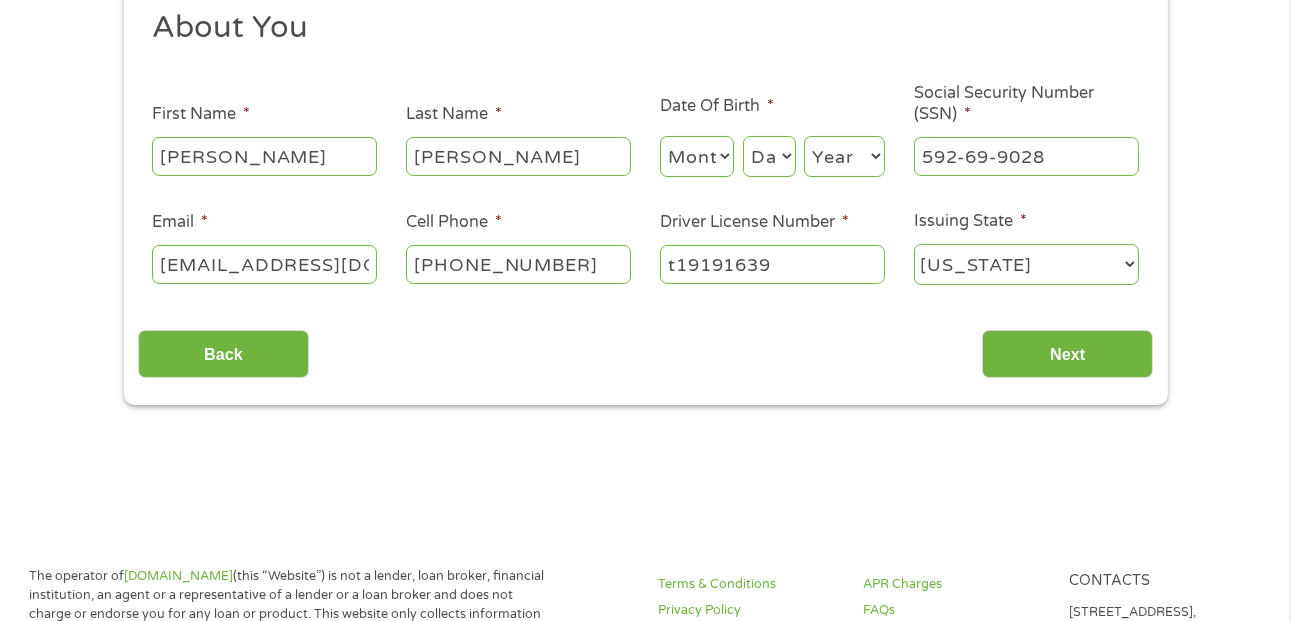 click on "Month 1 2 3 4 5 6 7 8 9 10 11 12" at bounding box center [697, 156] 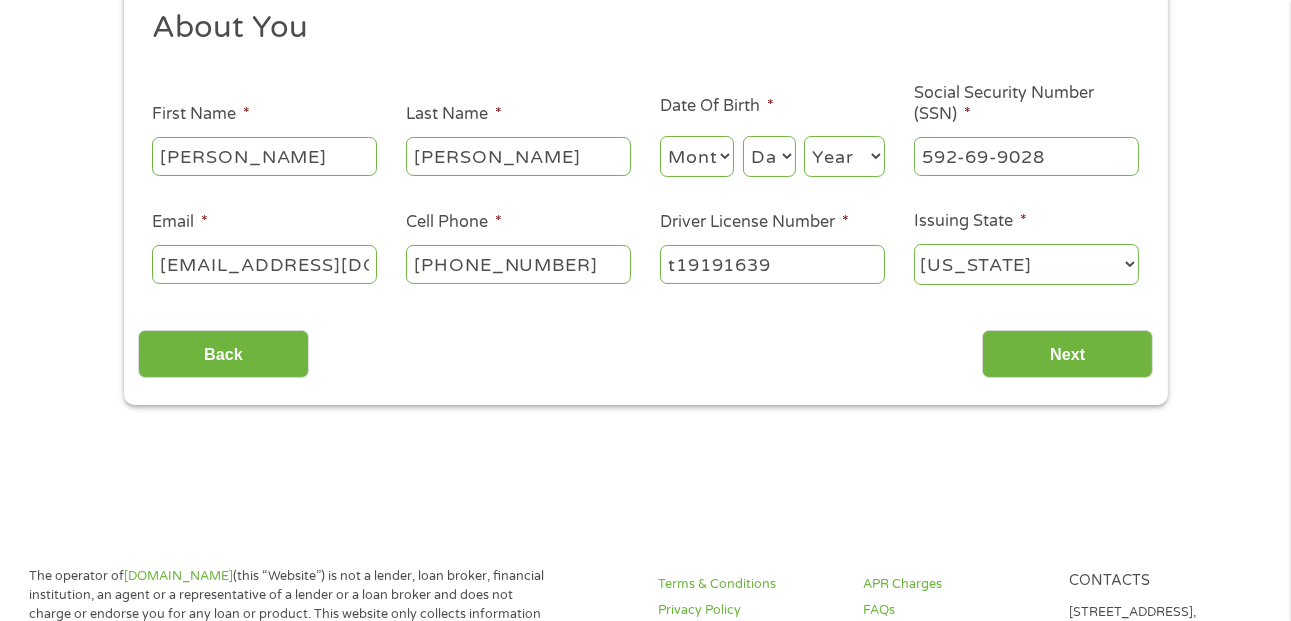 select on "7" 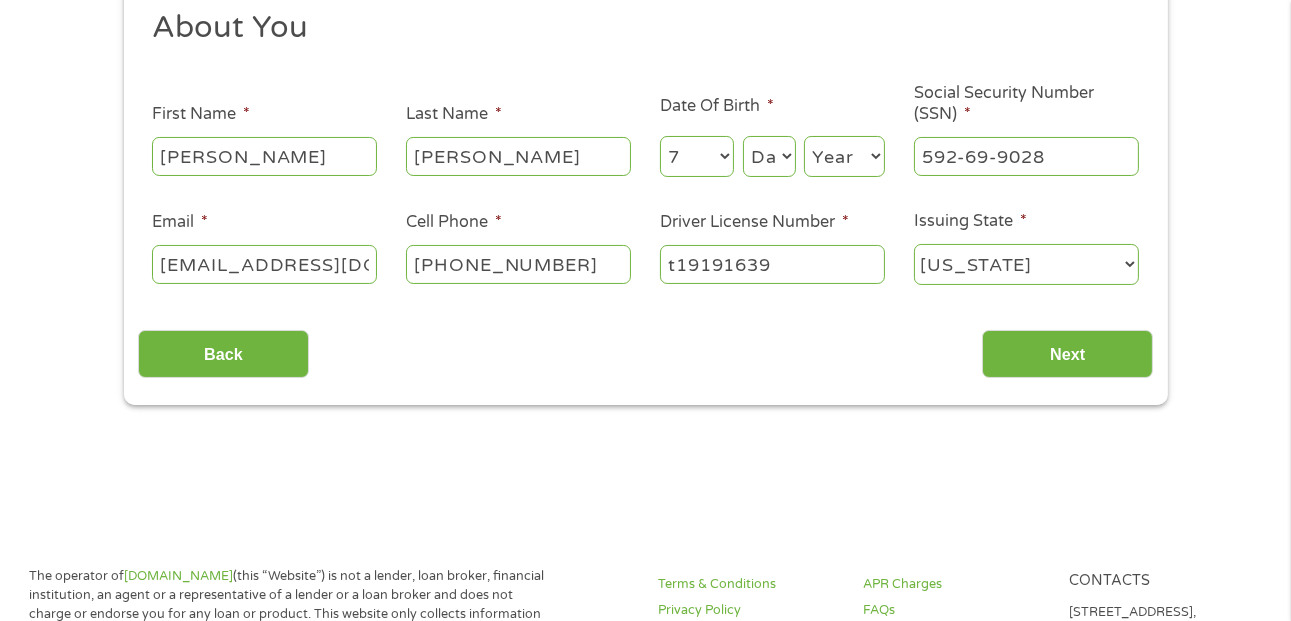click on "Month 1 2 3 4 5 6 7 8 9 10 11 12" at bounding box center (697, 156) 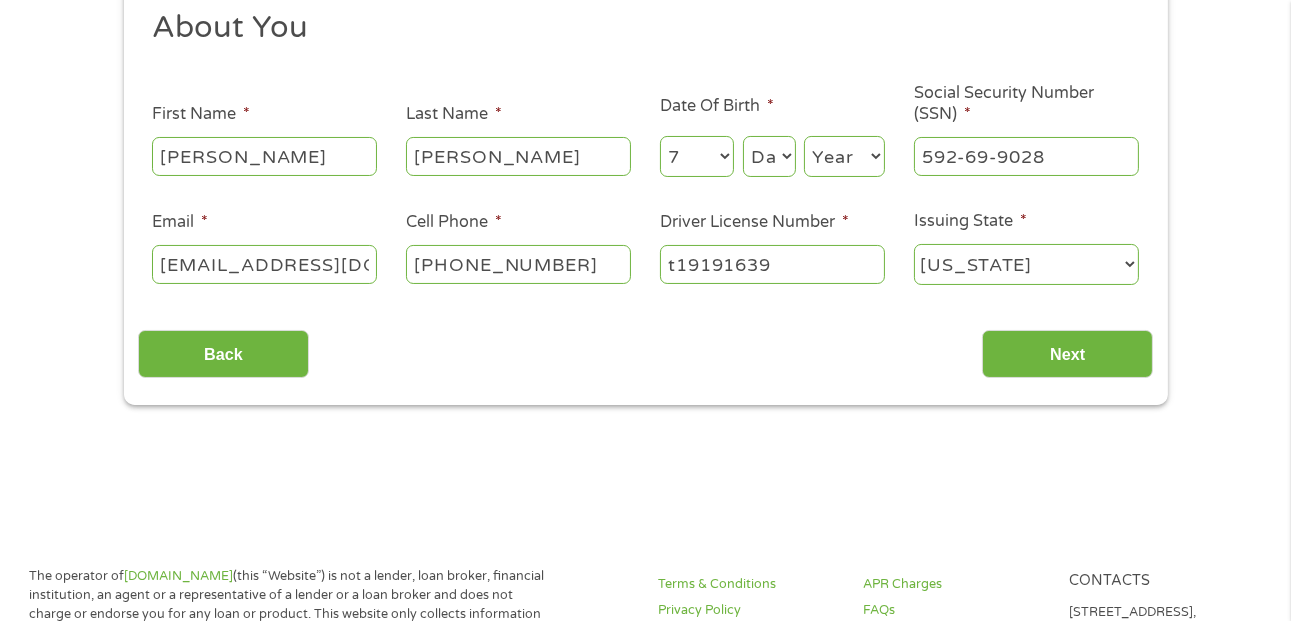 select on "9" 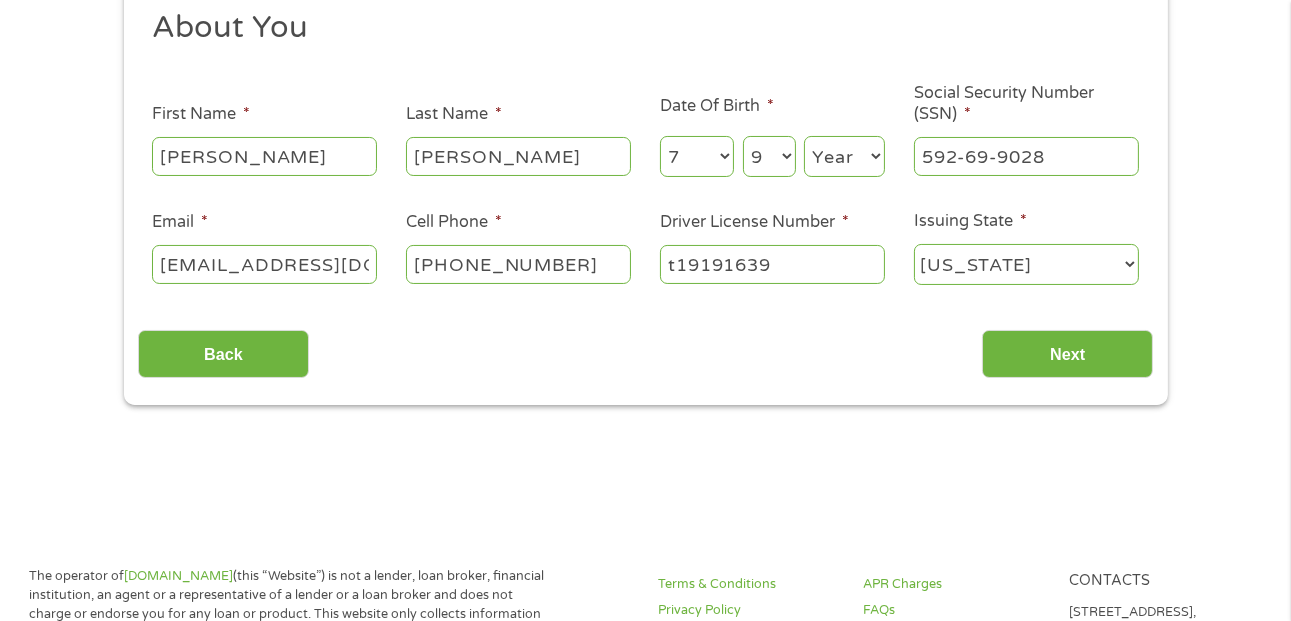 click on "Day 1 2 3 4 5 6 7 8 9 10 11 12 13 14 15 16 17 18 19 20 21 22 23 24 25 26 27 28 29 30 31" at bounding box center (769, 156) 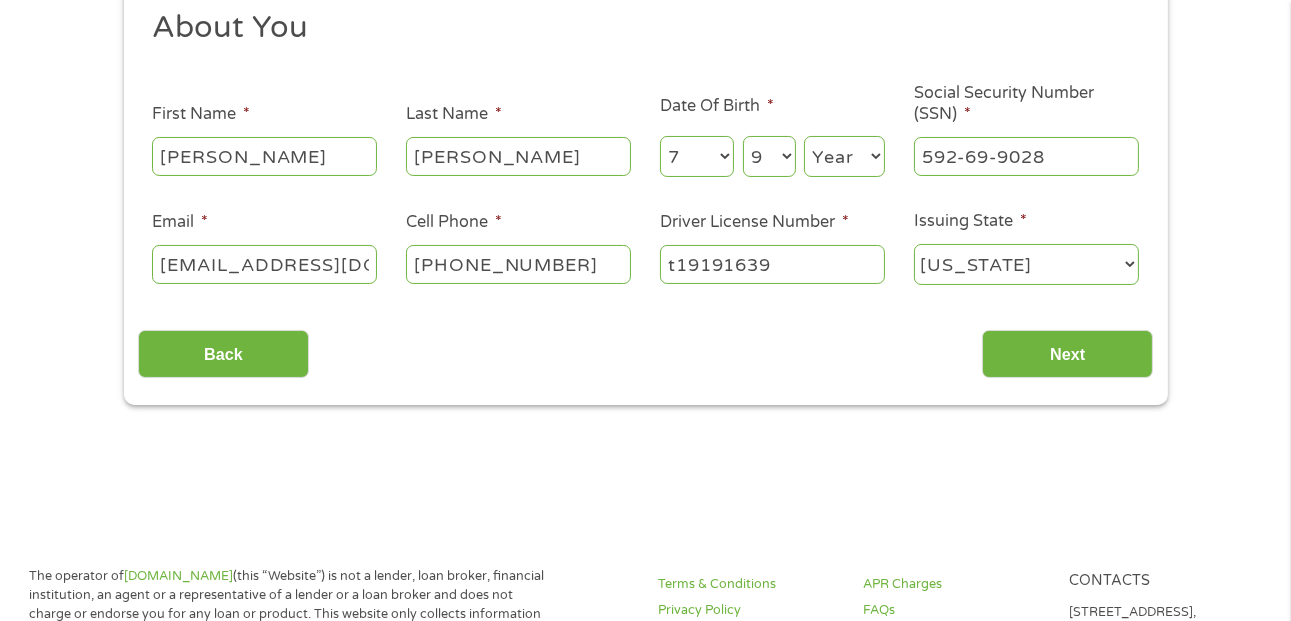 select on "1997" 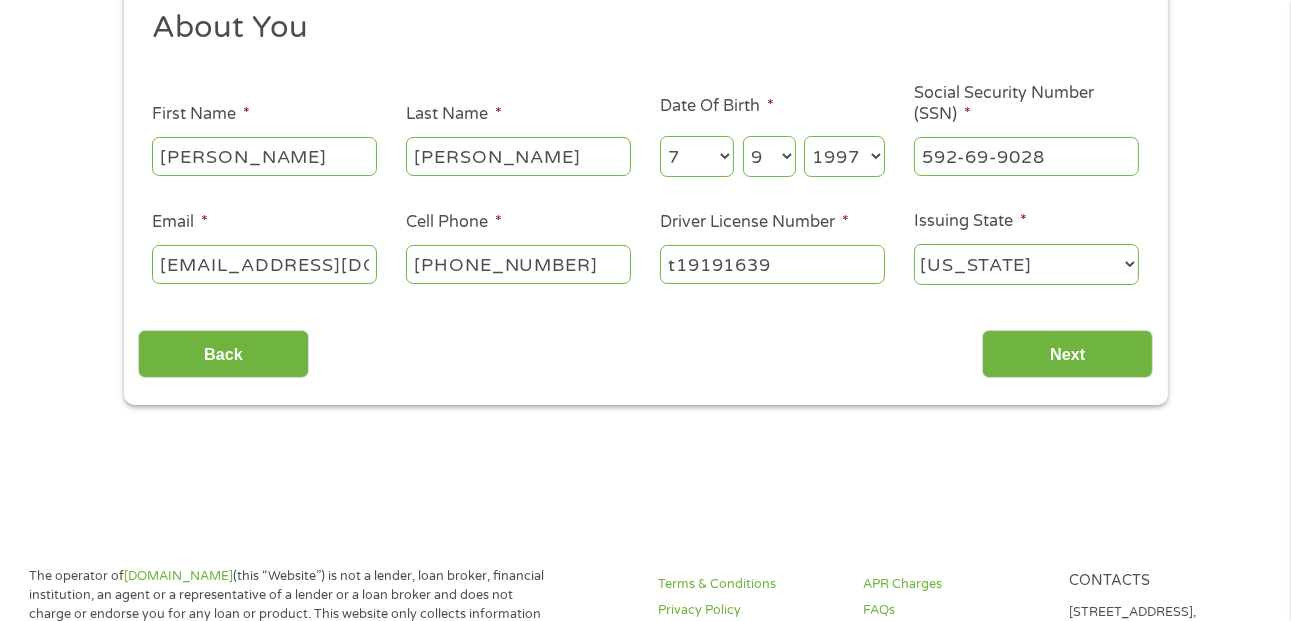 click on "Year [DATE] 2006 2005 2004 2003 2002 2001 2000 1999 1998 1997 1996 1995 1994 1993 1992 1991 1990 1989 1988 1987 1986 1985 1984 1983 1982 1981 1980 1979 1978 1977 1976 1975 1974 1973 1972 1971 1970 1969 1968 1967 1966 1965 1964 1963 1962 1961 1960 1959 1958 1957 1956 1955 1954 1953 1952 1951 1950 1949 1948 1947 1946 1945 1944 1943 1942 1941 1940 1939 1938 1937 1936 1935 1934 1933 1932 1931 1930 1929 1928 1927 1926 1925 1924 1923 1922 1921 1920" at bounding box center (844, 156) 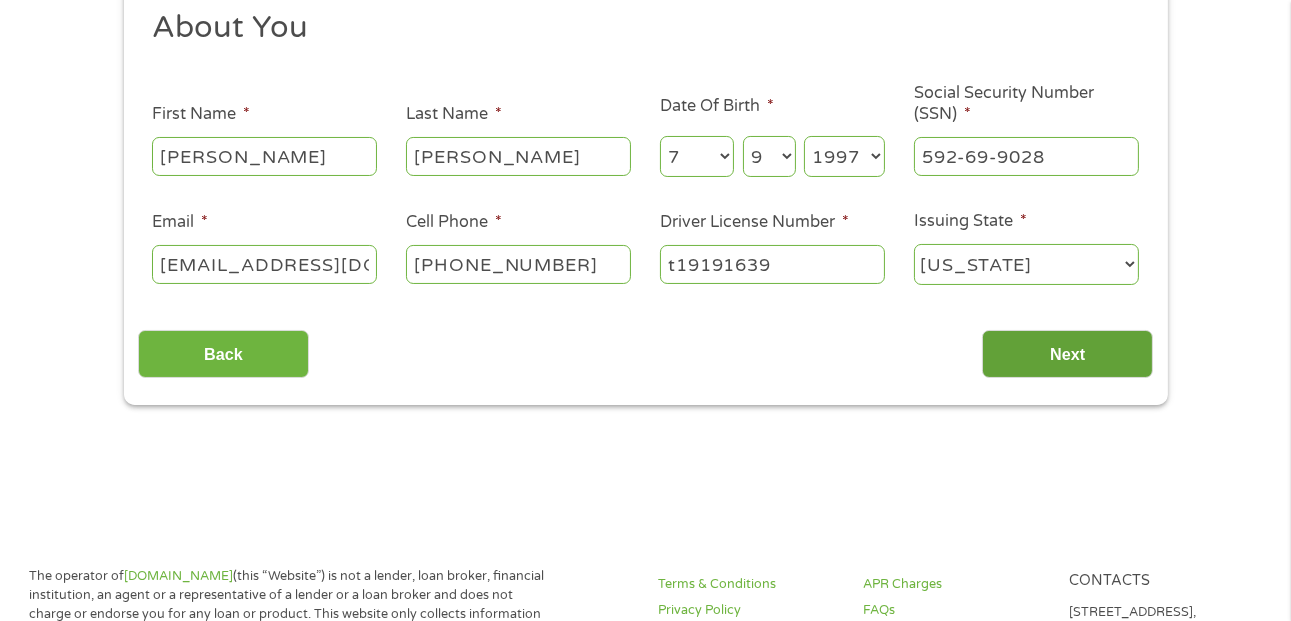 click on "Next" at bounding box center (1067, 354) 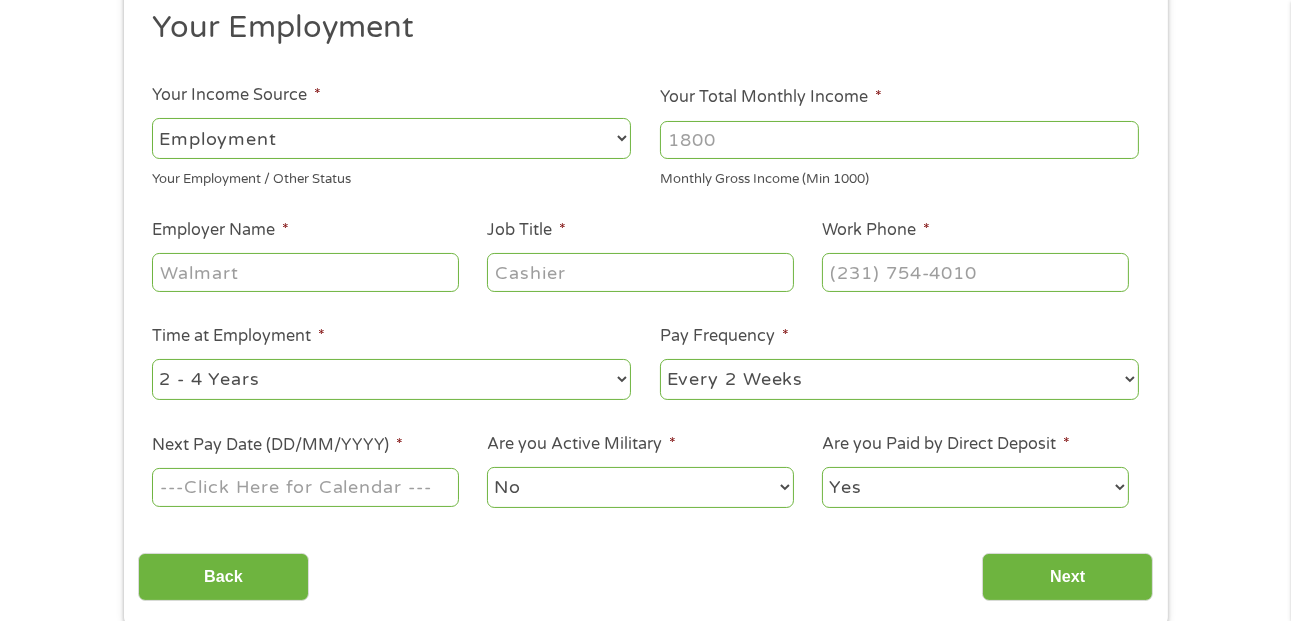 scroll, scrollTop: 7, scrollLeft: 8, axis: both 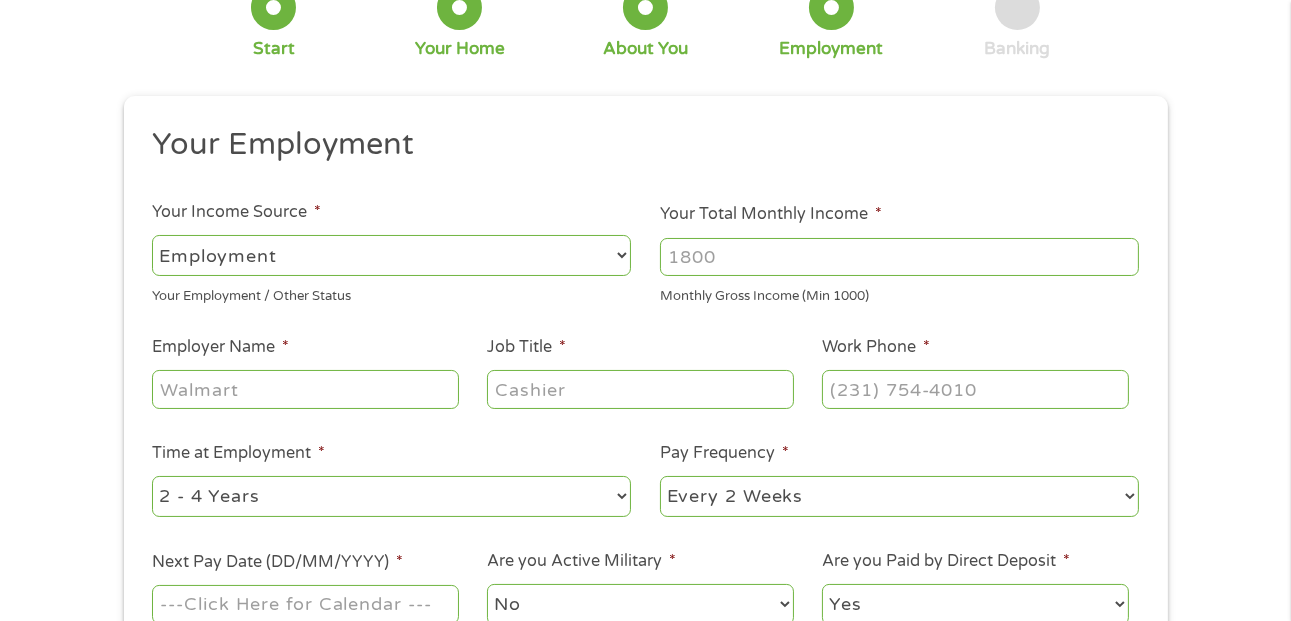 click on "Employer Name *" at bounding box center (305, 389) 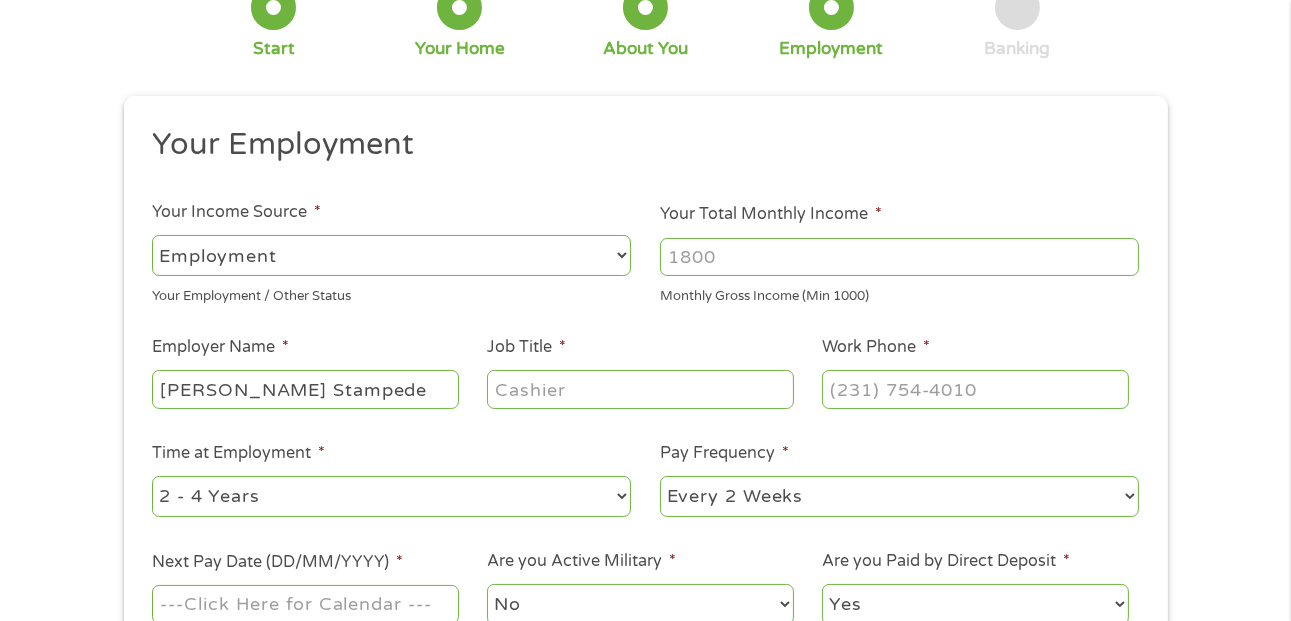 type on "[PERSON_NAME] Stampede" 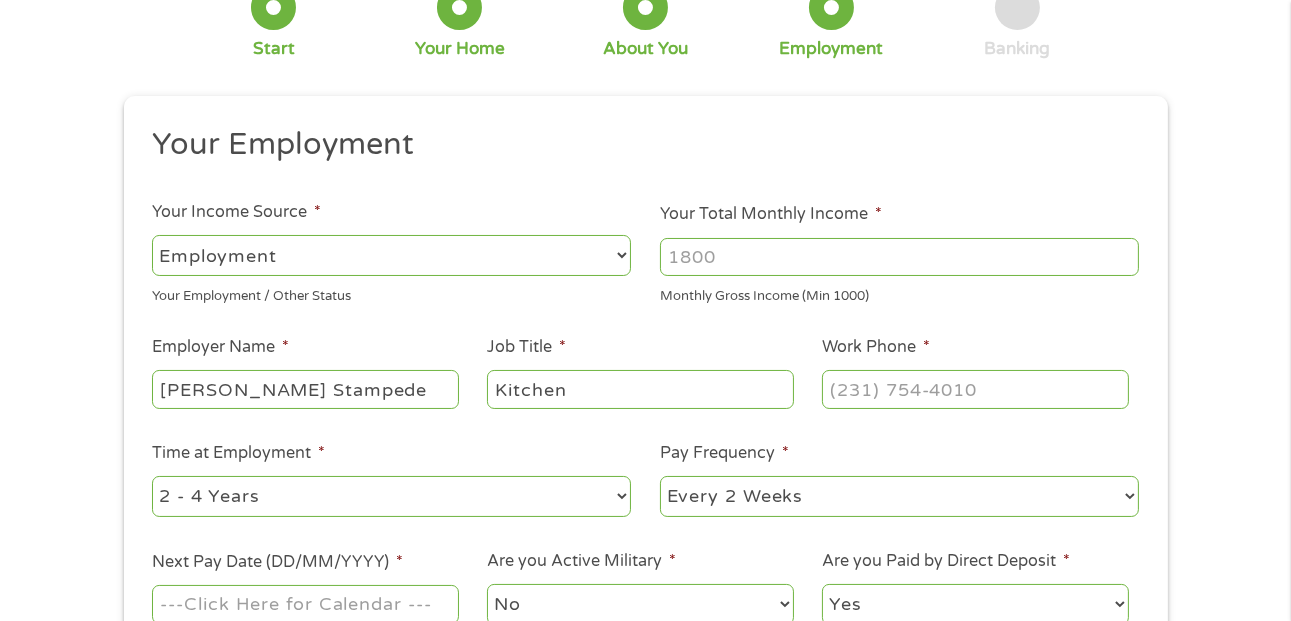 type on "Kitchen" 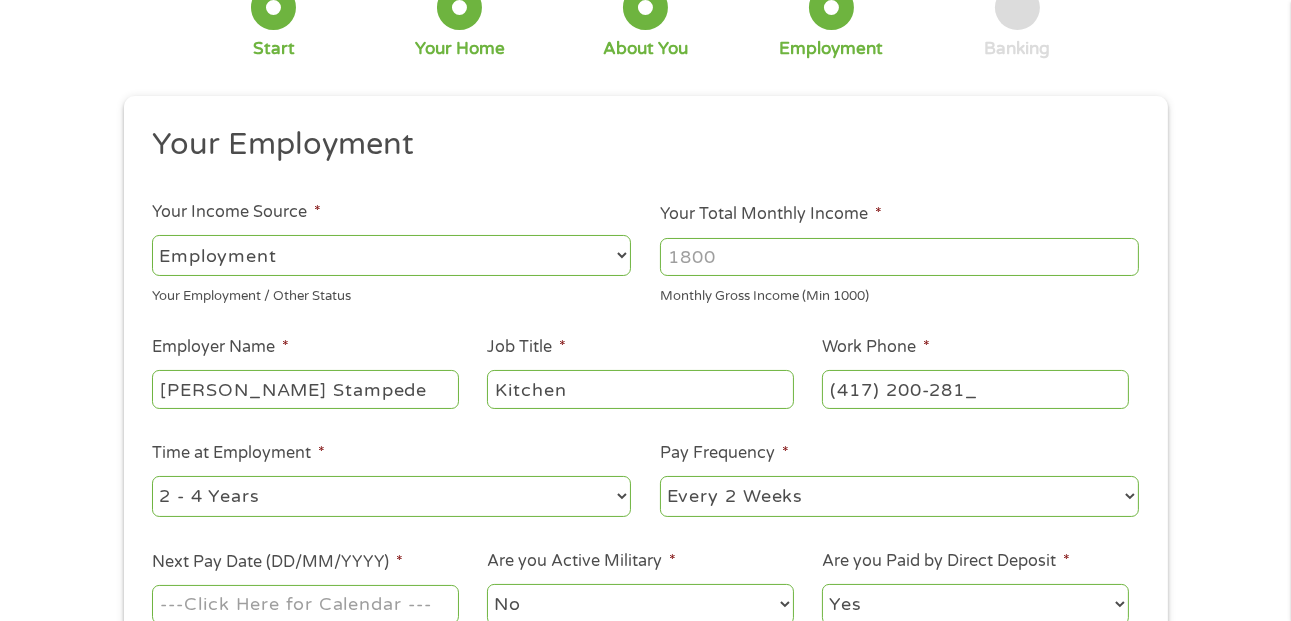 type on "[PHONE_NUMBER]" 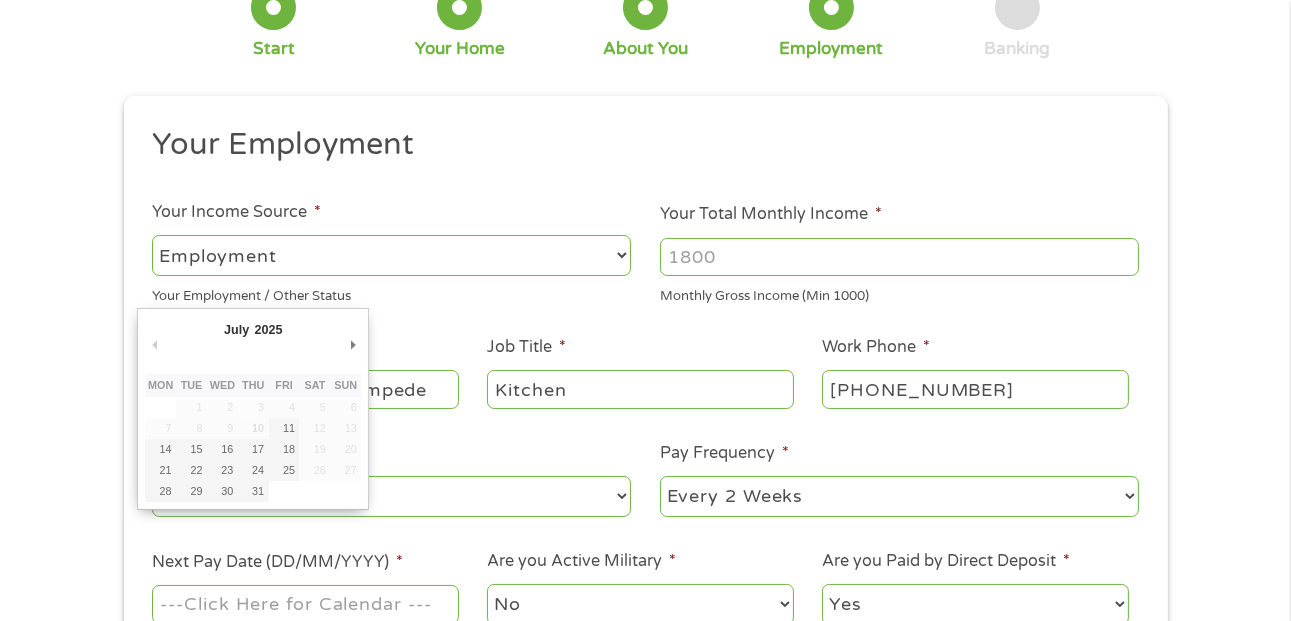 scroll, scrollTop: 140, scrollLeft: 0, axis: vertical 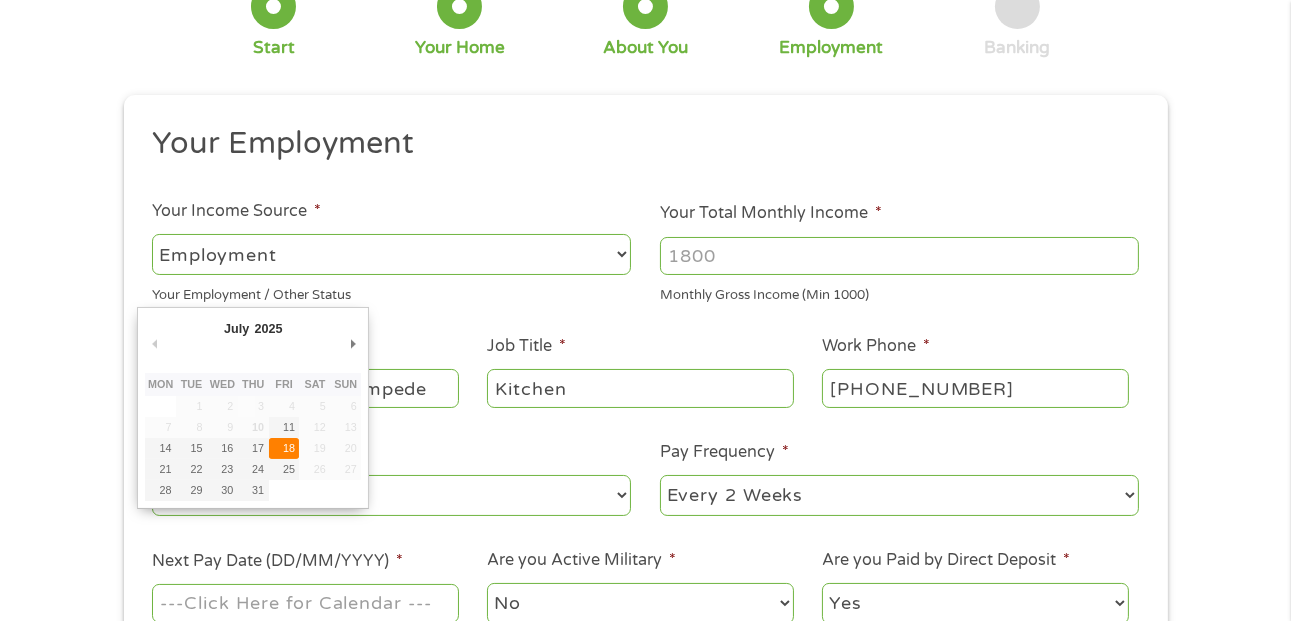 type on "[DATE]" 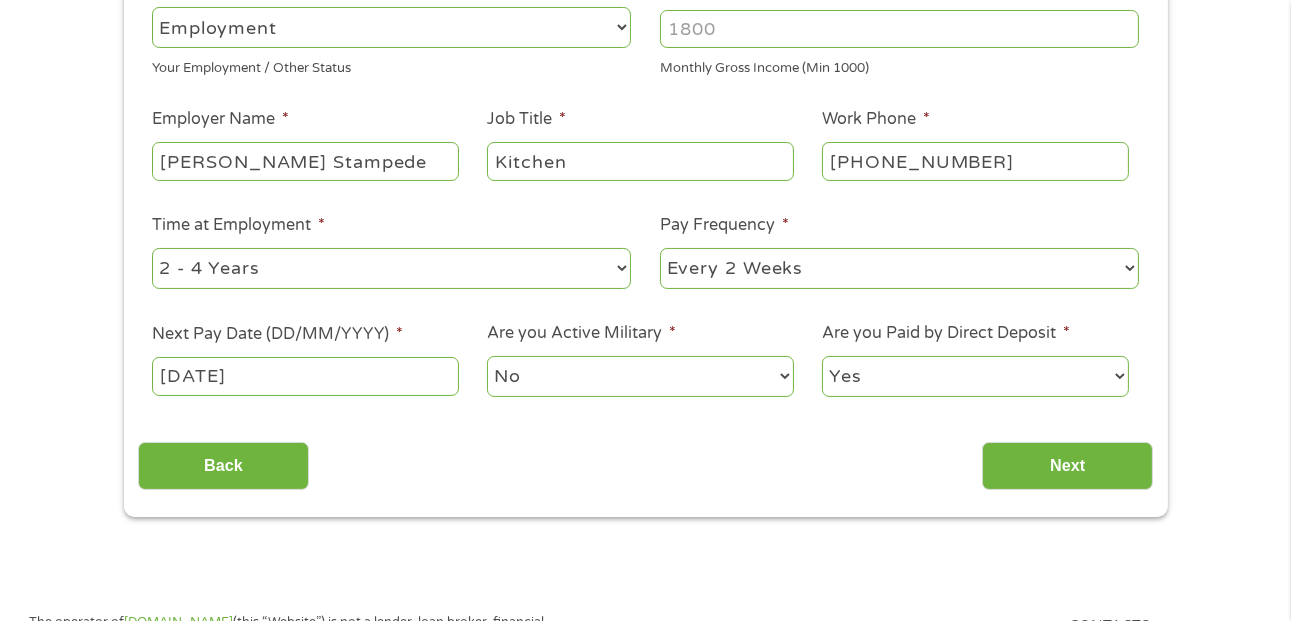 scroll, scrollTop: 372, scrollLeft: 0, axis: vertical 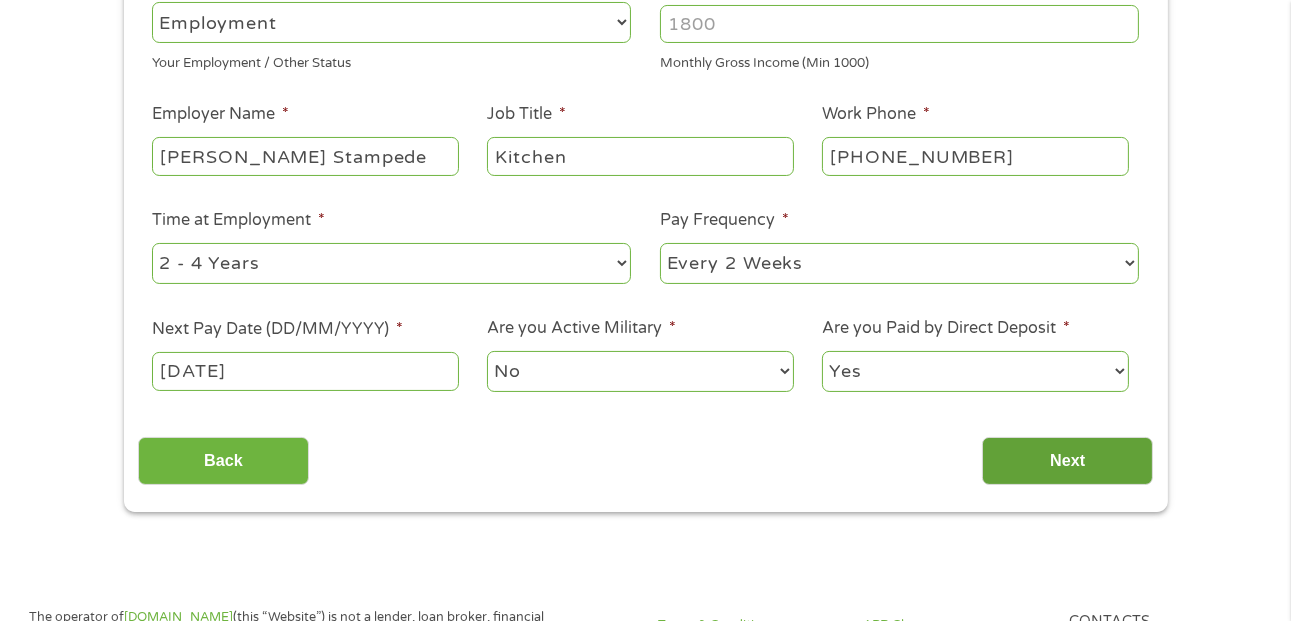 click on "Next" at bounding box center [1067, 461] 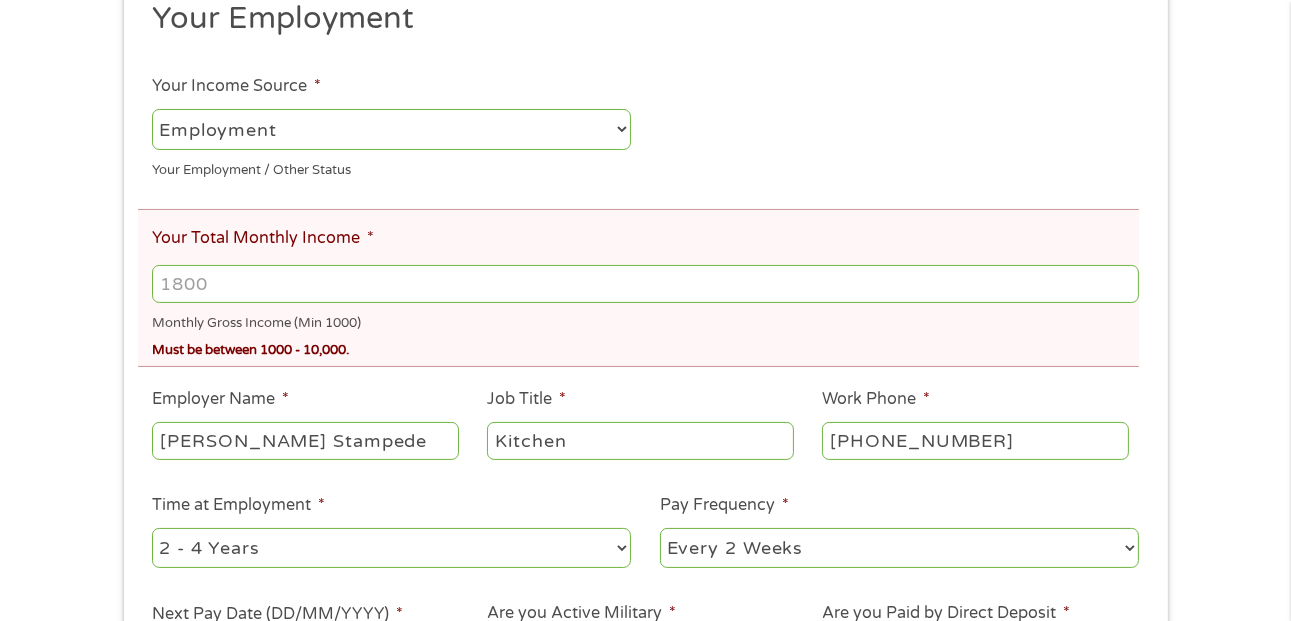 scroll, scrollTop: 0, scrollLeft: 0, axis: both 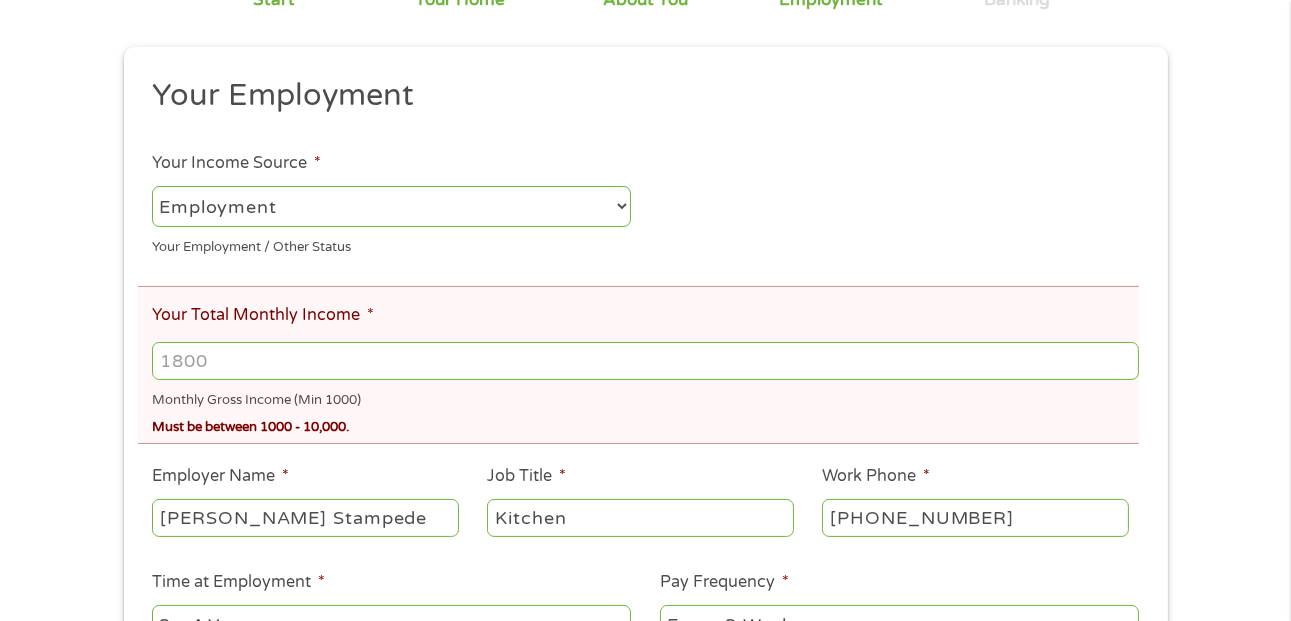click on "Your Total Monthly Income *" at bounding box center [645, 361] 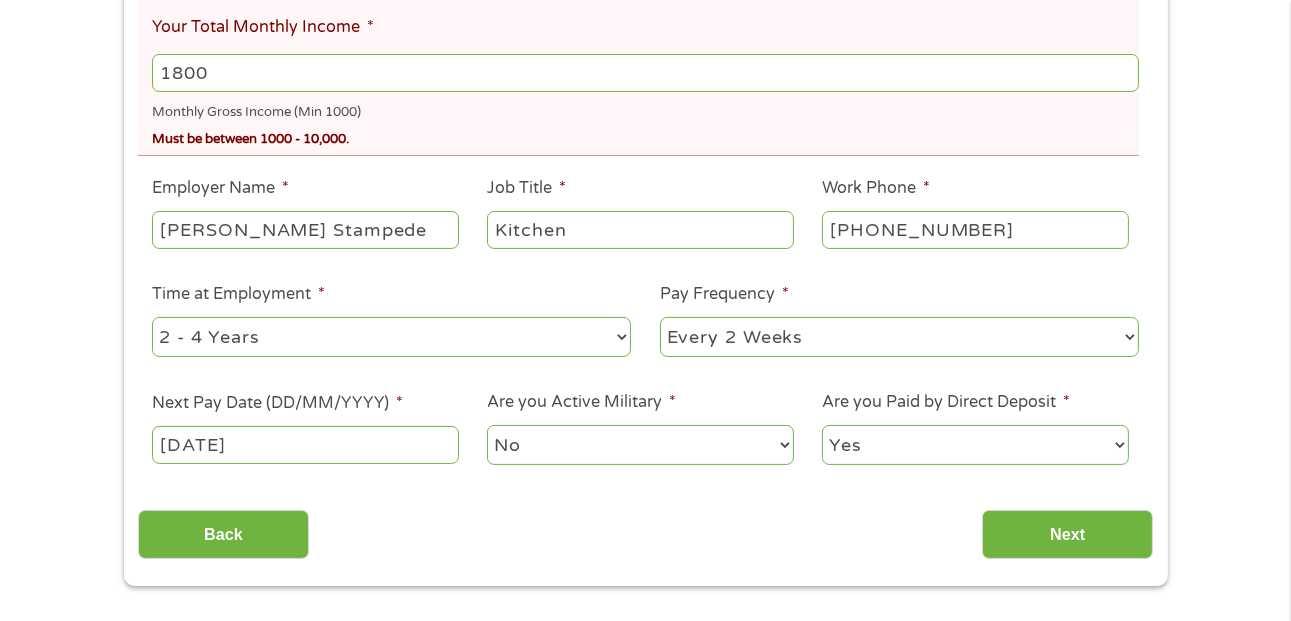 scroll, scrollTop: 557, scrollLeft: 0, axis: vertical 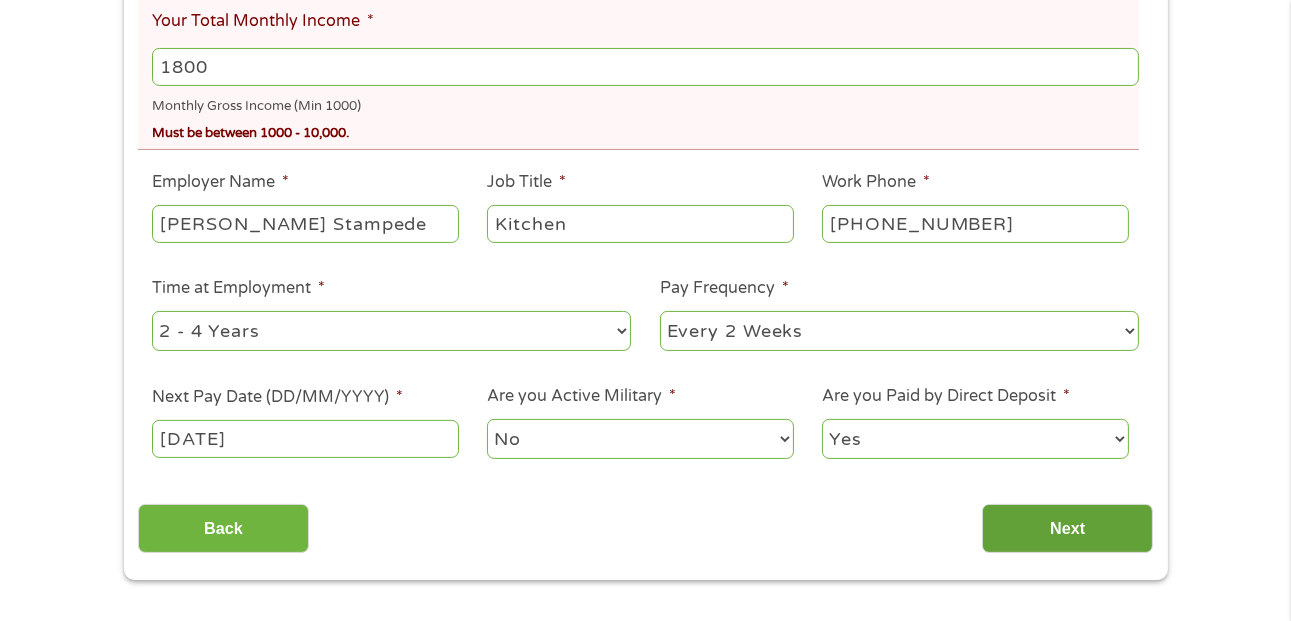 type on "1800" 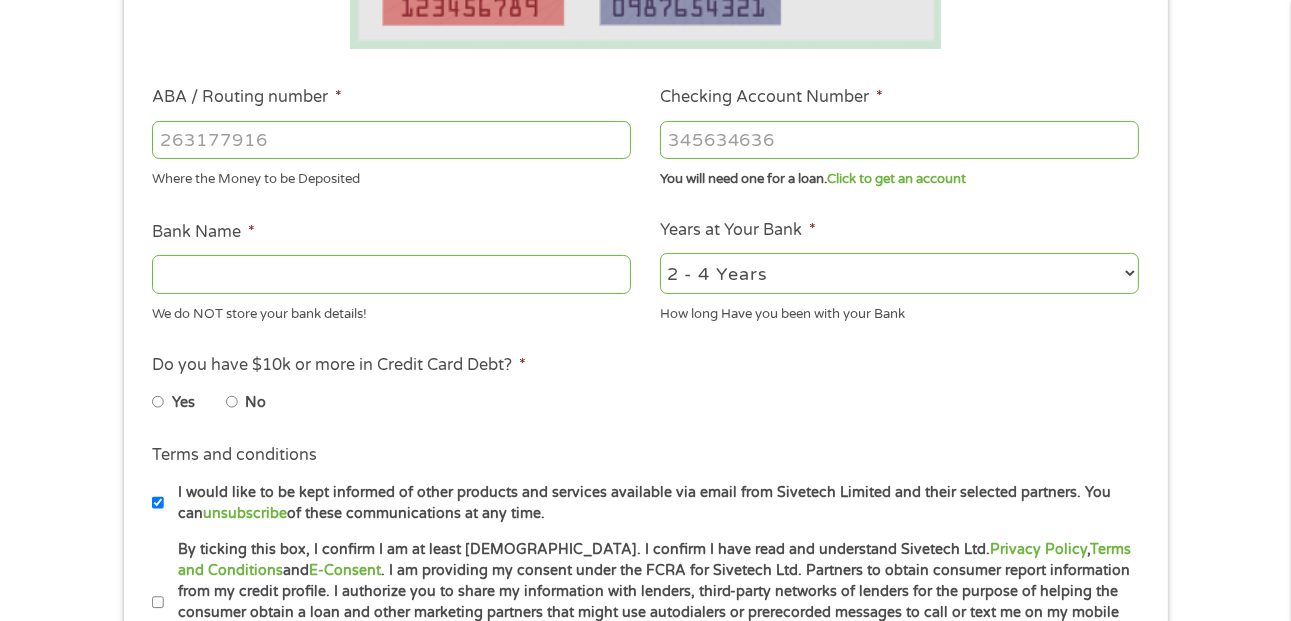 scroll, scrollTop: 18, scrollLeft: 0, axis: vertical 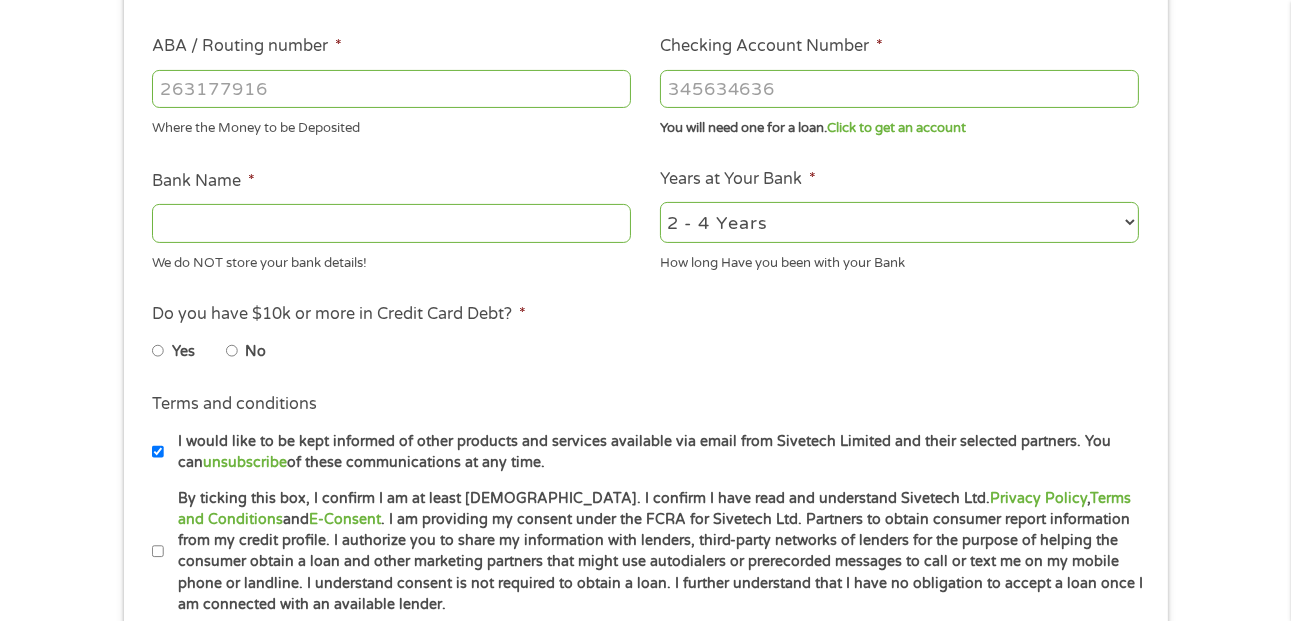 click on "Yes" at bounding box center (189, 351) 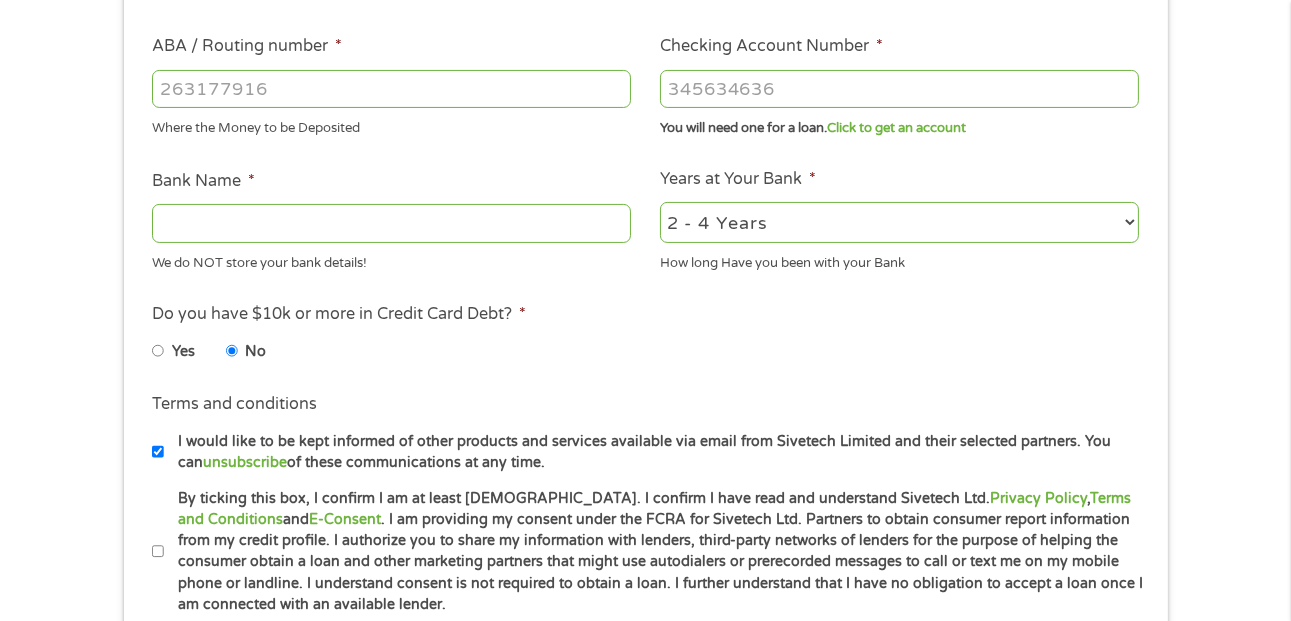 click on "I would like to be kept informed of other products and services available via email from Sivetech Limited and their selected partners. You can   unsubscribe   of these communications at any time." at bounding box center (158, 452) 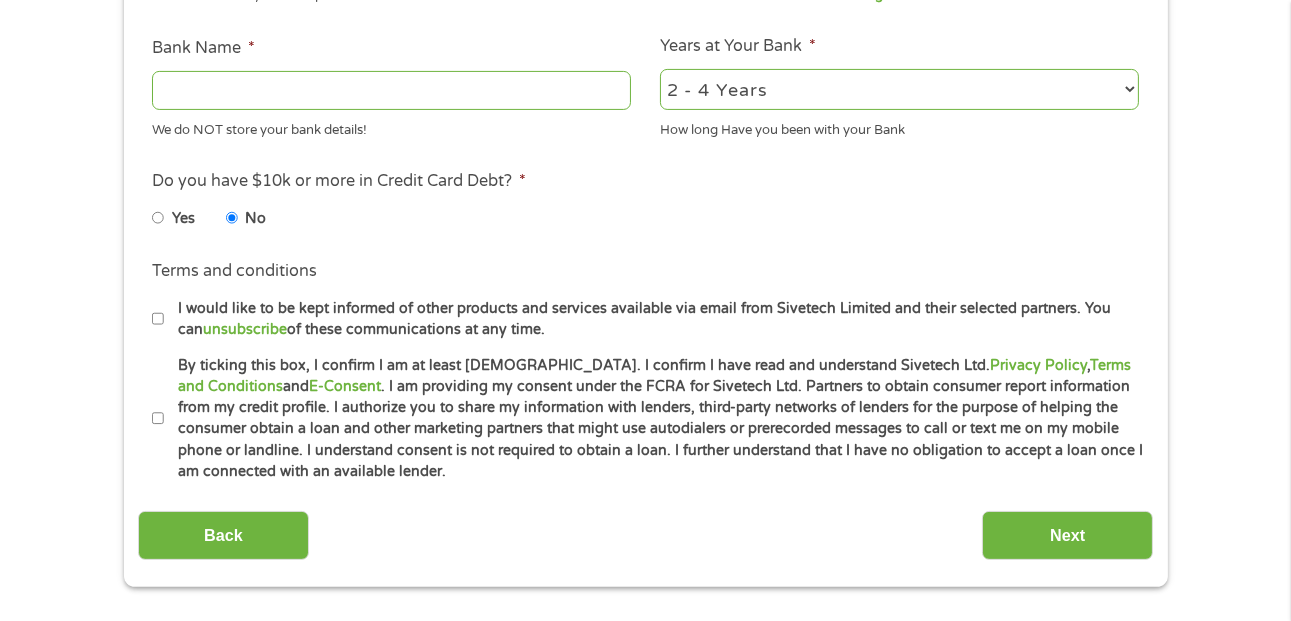 scroll, scrollTop: 744, scrollLeft: 0, axis: vertical 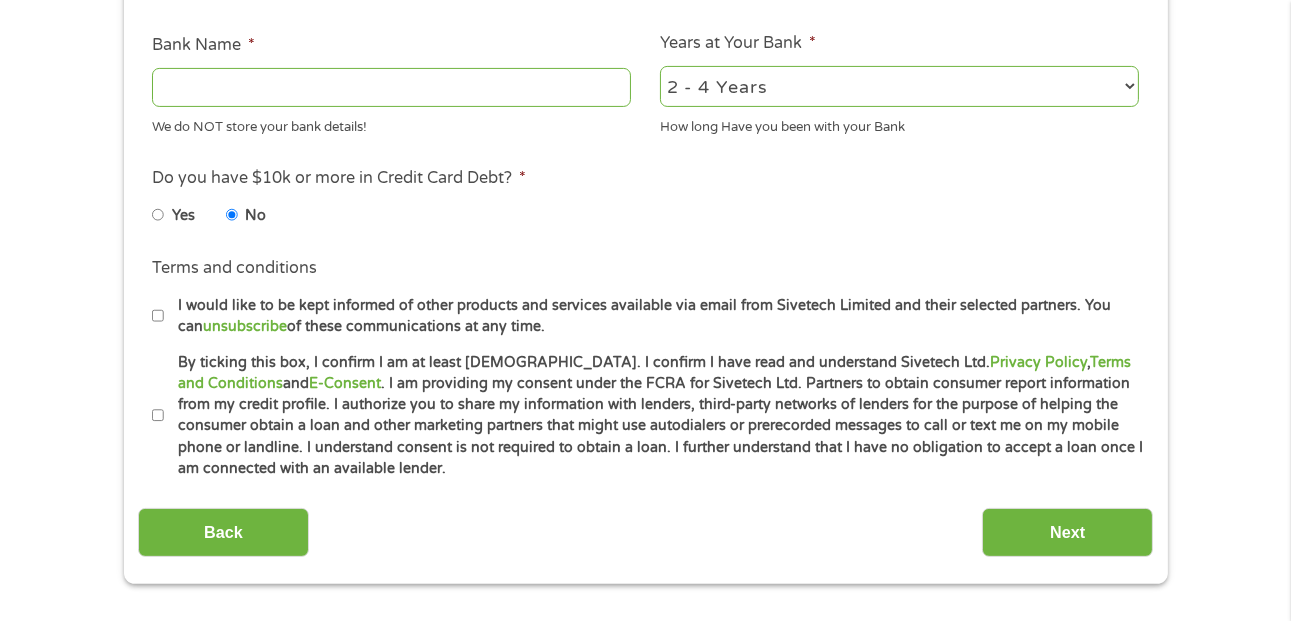click on "Terms and conditions *
By ticking this box, I confirm I am at least [DEMOGRAPHIC_DATA]. I confirm I have read and understand Sivetech Ltd.  Privacy Policy ,  Terms and Conditions  and  E-Consent . I am providing my consent under the FCRA for Sivetech Ltd. Partners to obtain consumer report information from my credit profile. I authorize you to share my information with lenders, third-party networks of lenders for the purpose of helping the consumer obtain a loan and other marketing partners that might use autodialers or prerecorded messages to call or text me on my mobile phone or landline. I understand consent is not required to obtain a loan. I further understand that I have no obligation to accept a loan once I am connected with an available lender." at bounding box center [645, 416] 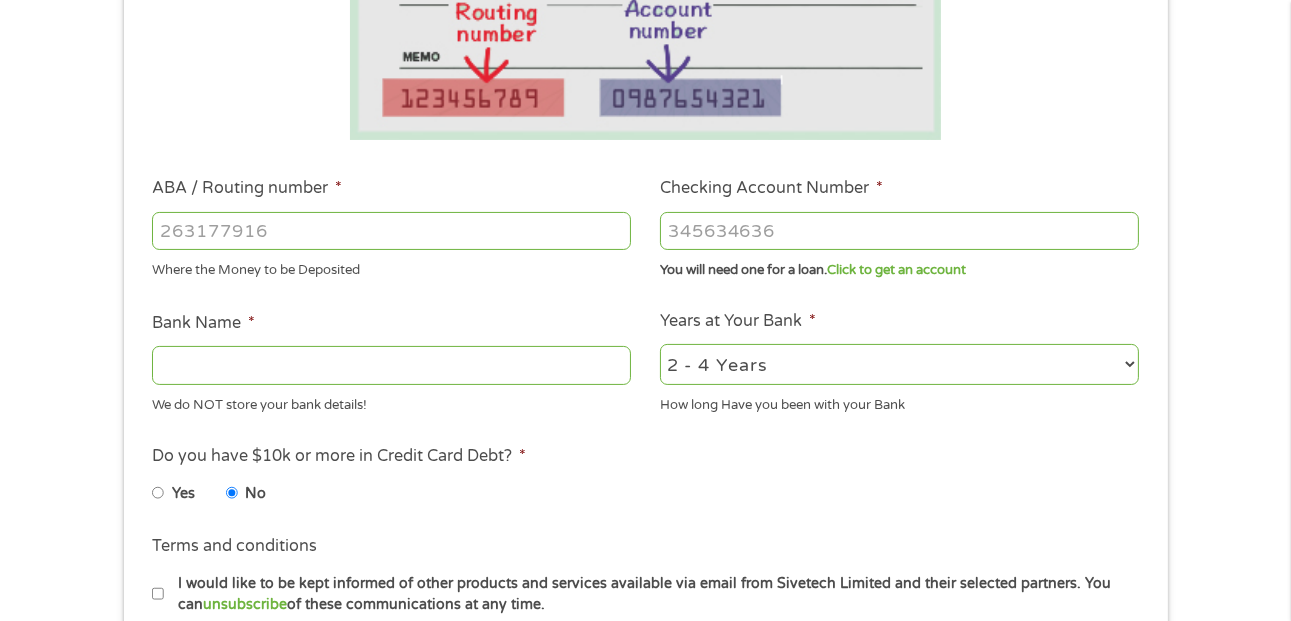 scroll, scrollTop: 464, scrollLeft: 0, axis: vertical 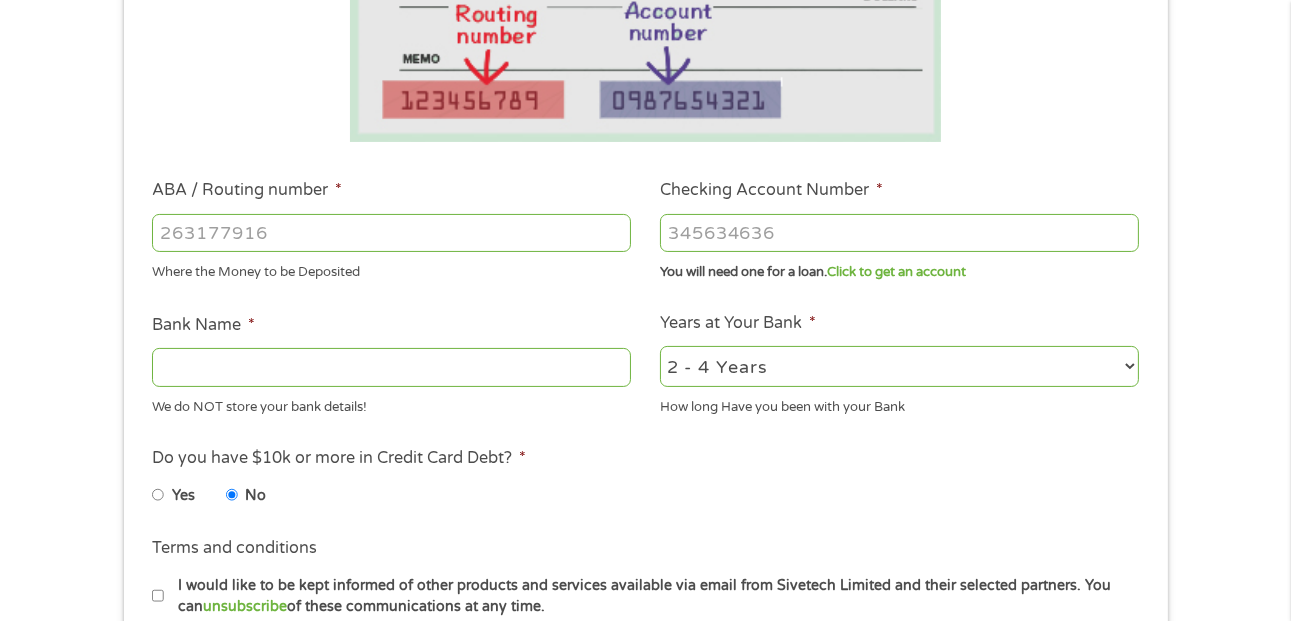 click on "ABA / Routing number *" at bounding box center [391, 233] 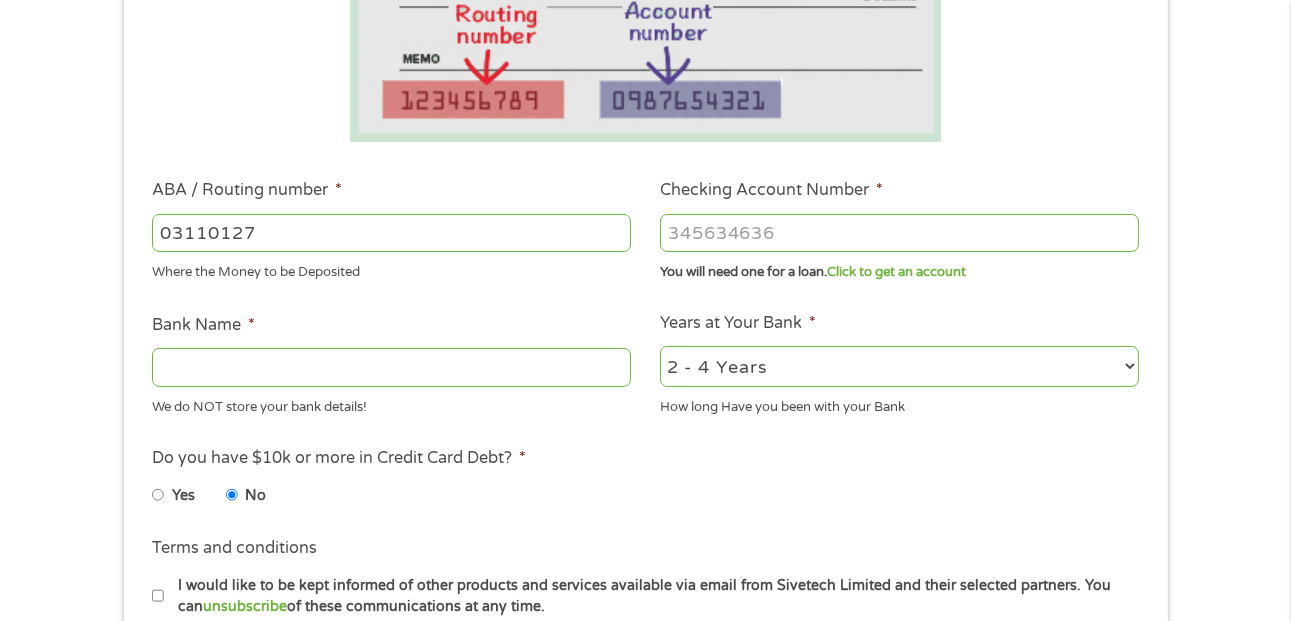 type on "031101279" 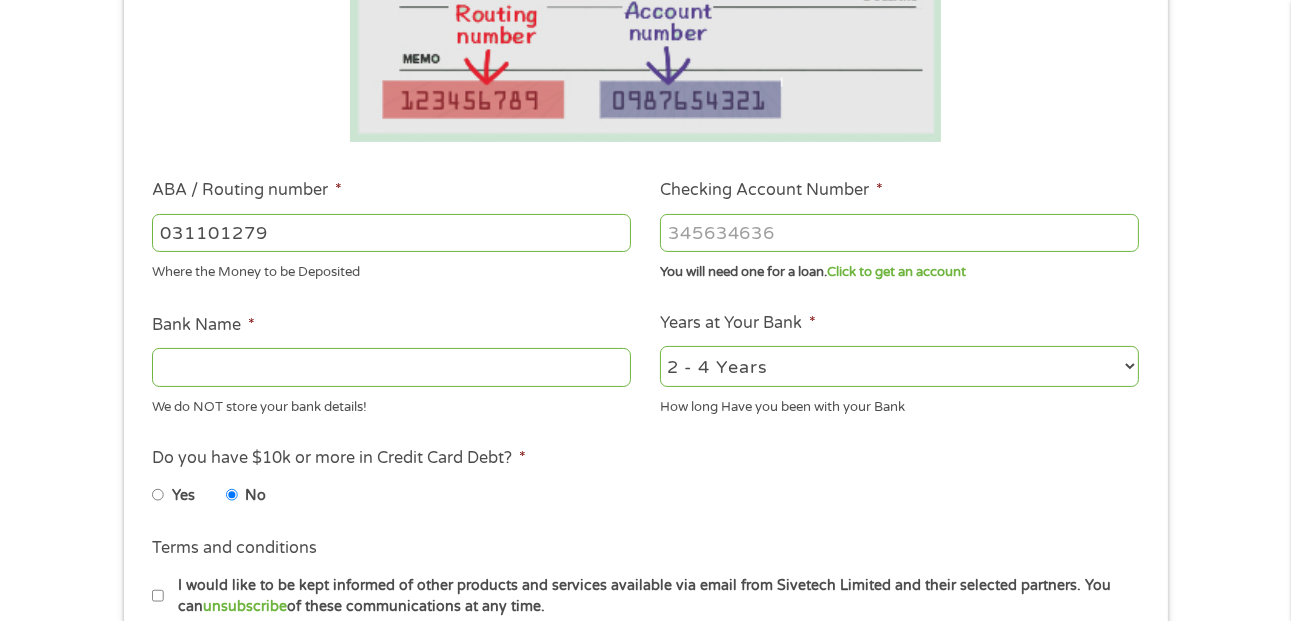 type on "THE BANCORP BANK" 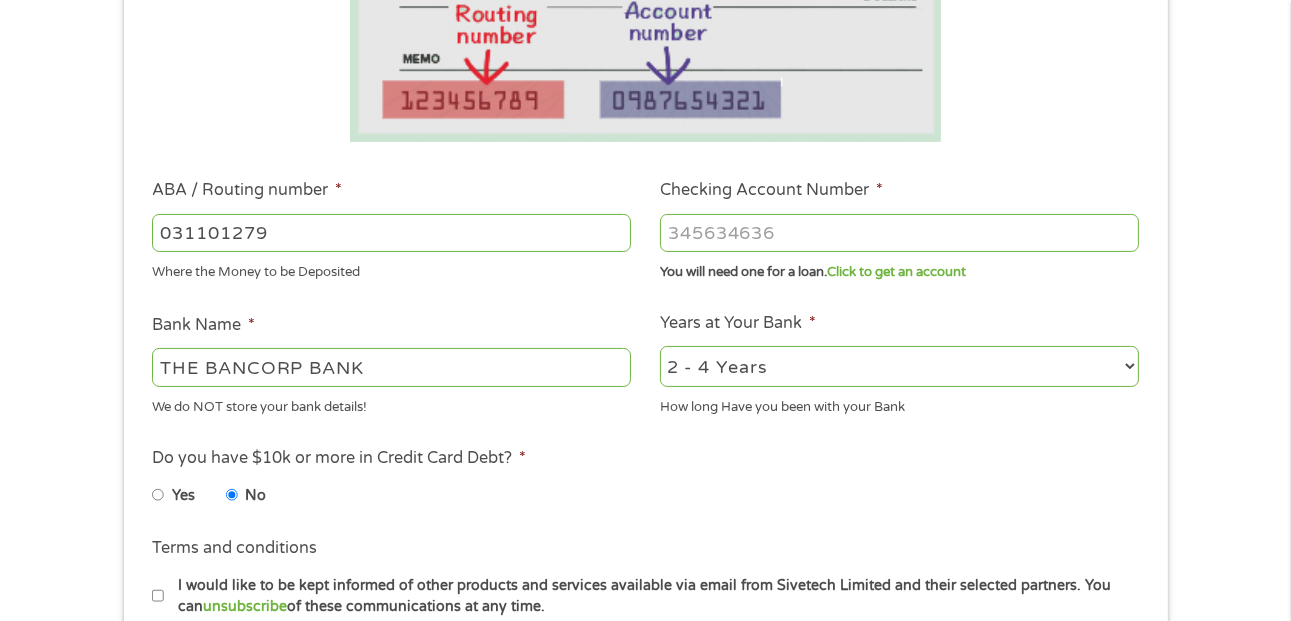 type on "031101279" 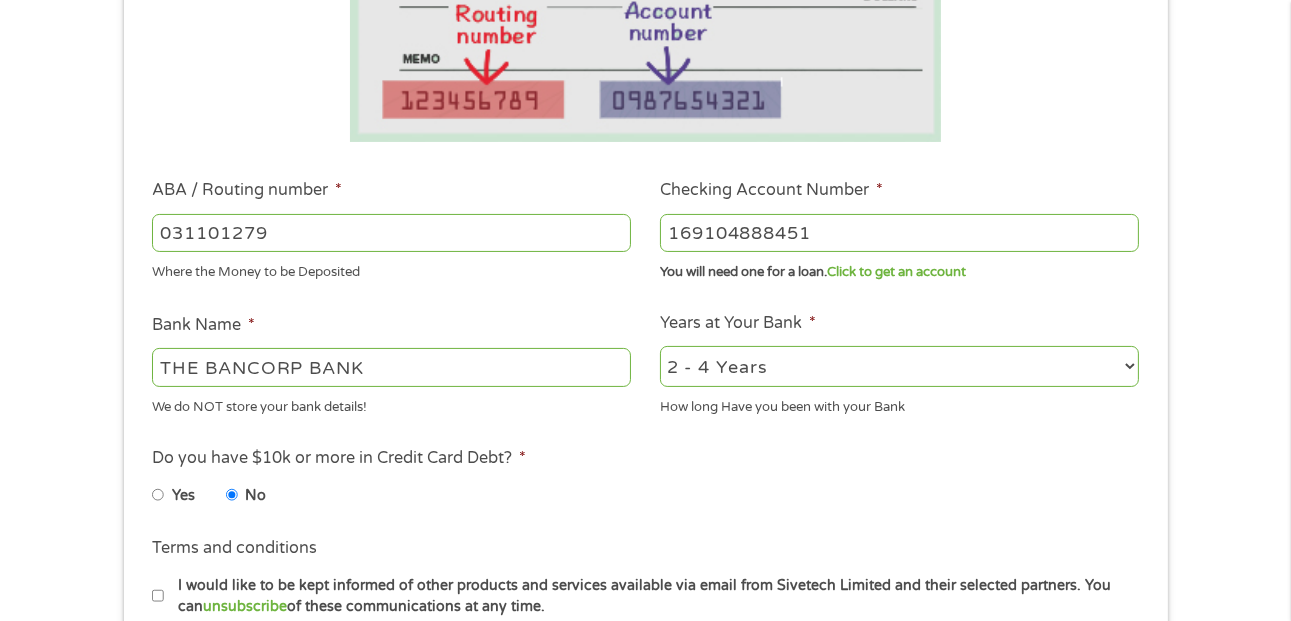 type on "169104888451" 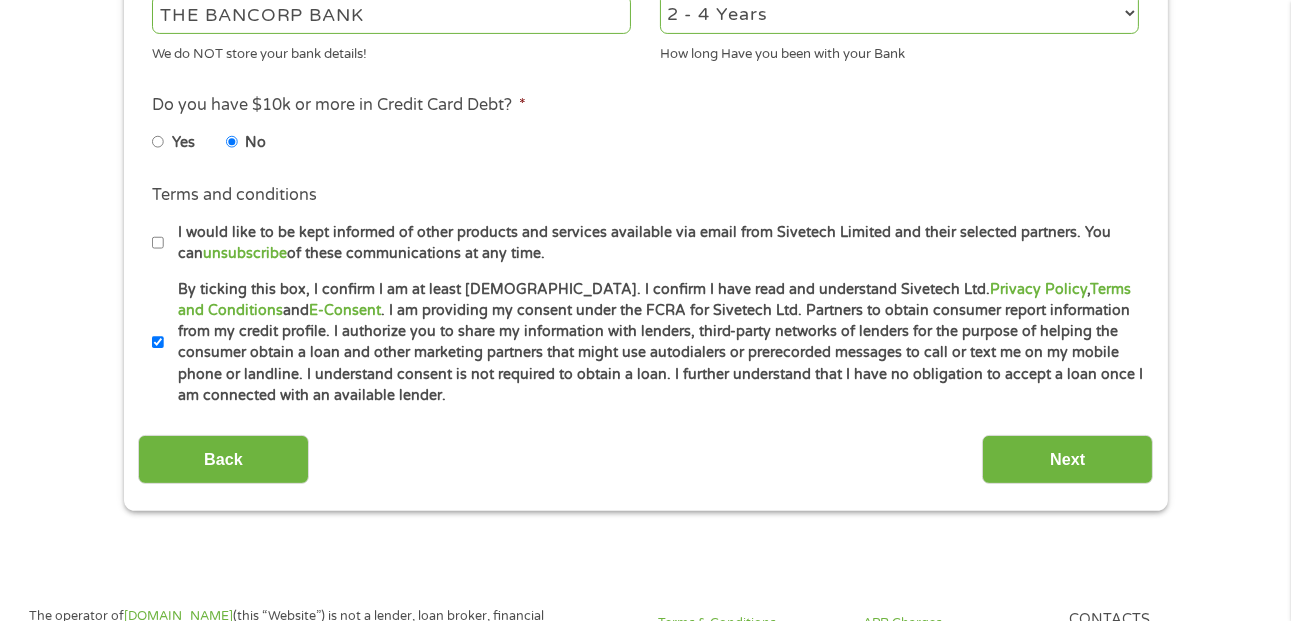 scroll, scrollTop: 824, scrollLeft: 0, axis: vertical 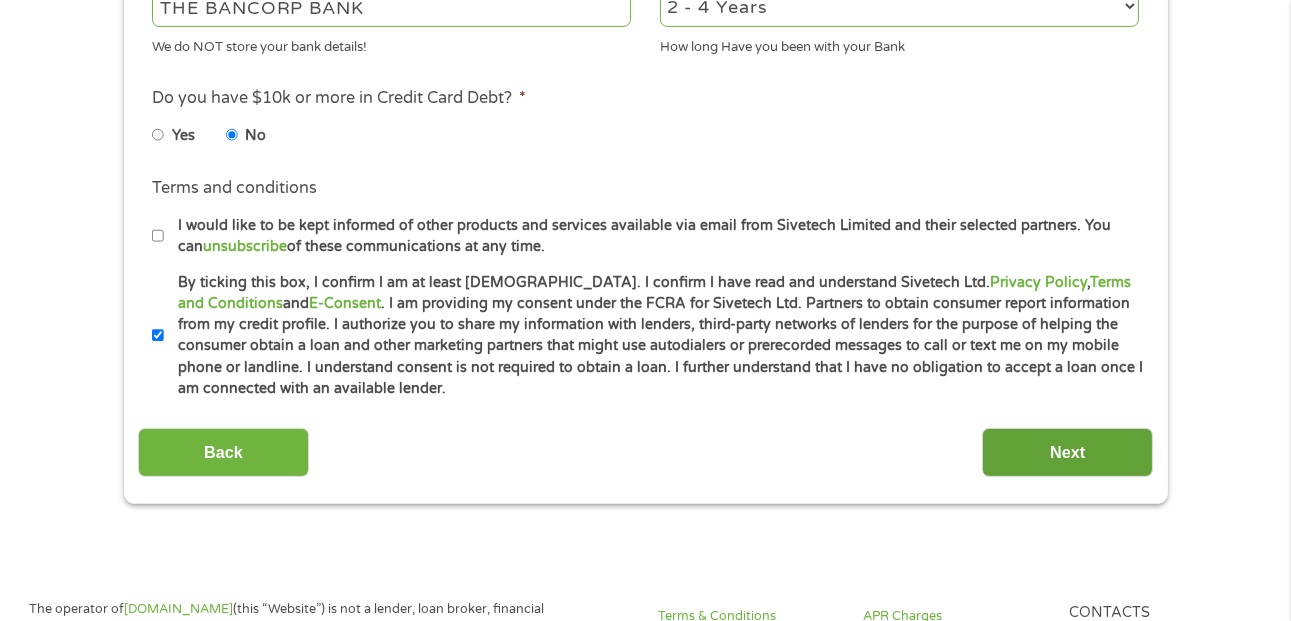 click on "Next" at bounding box center [1067, 452] 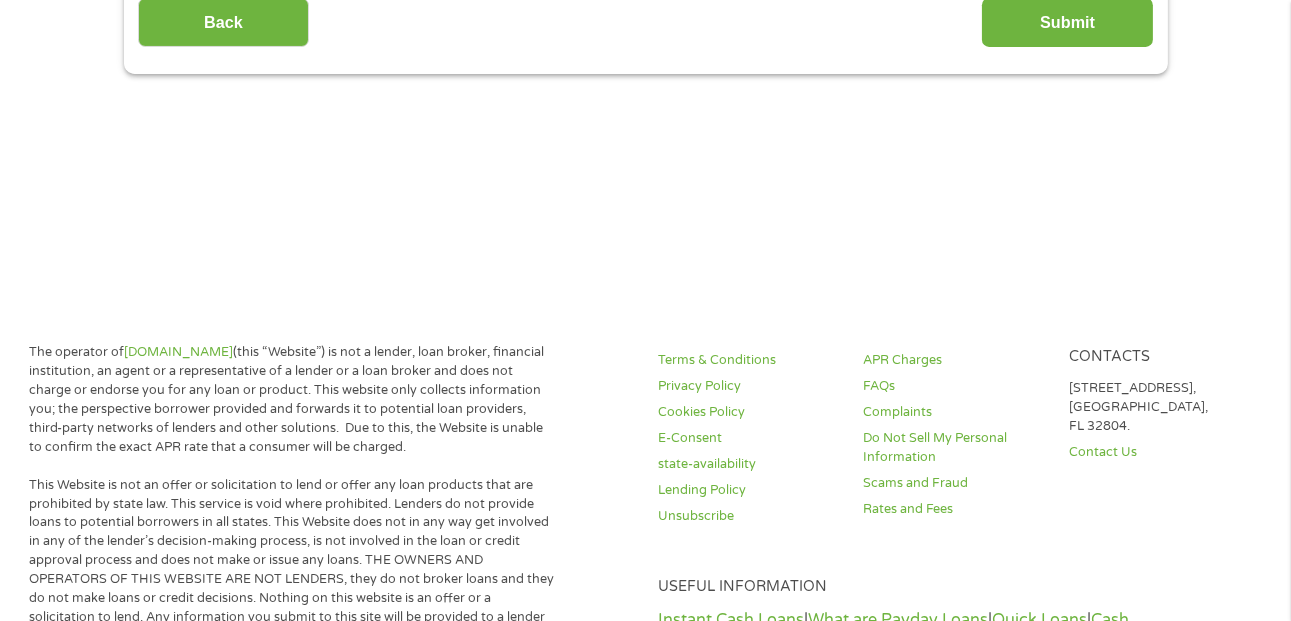 scroll, scrollTop: 7, scrollLeft: 8, axis: both 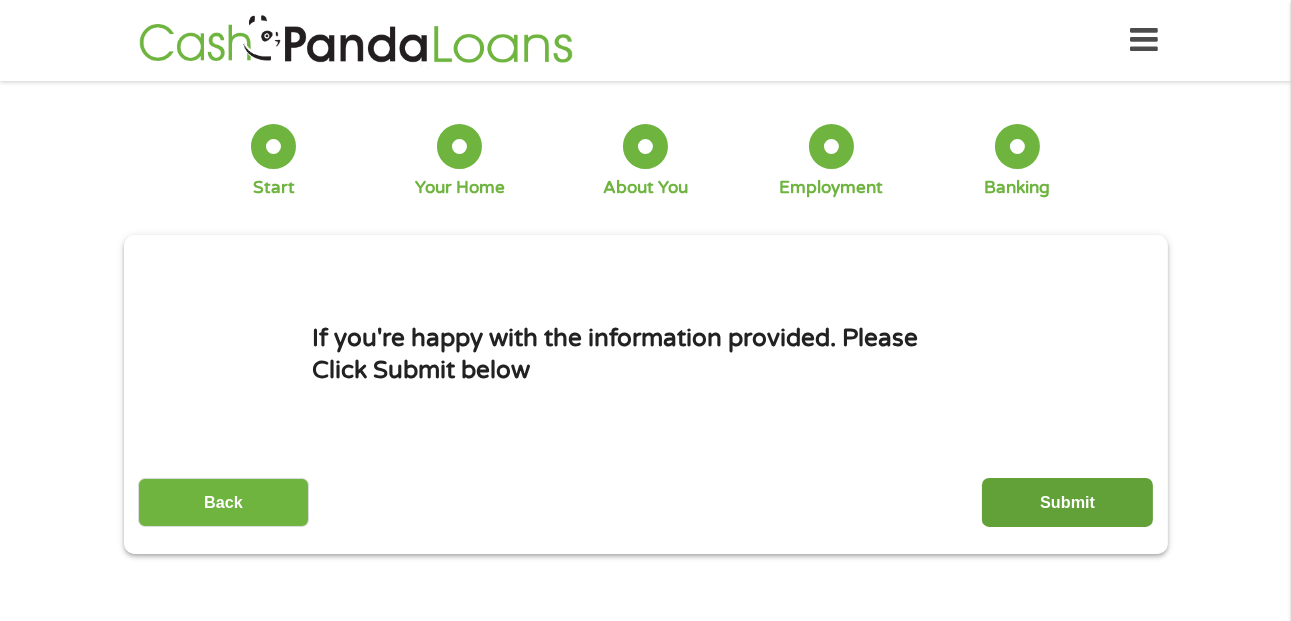 click on "Submit" at bounding box center [1067, 502] 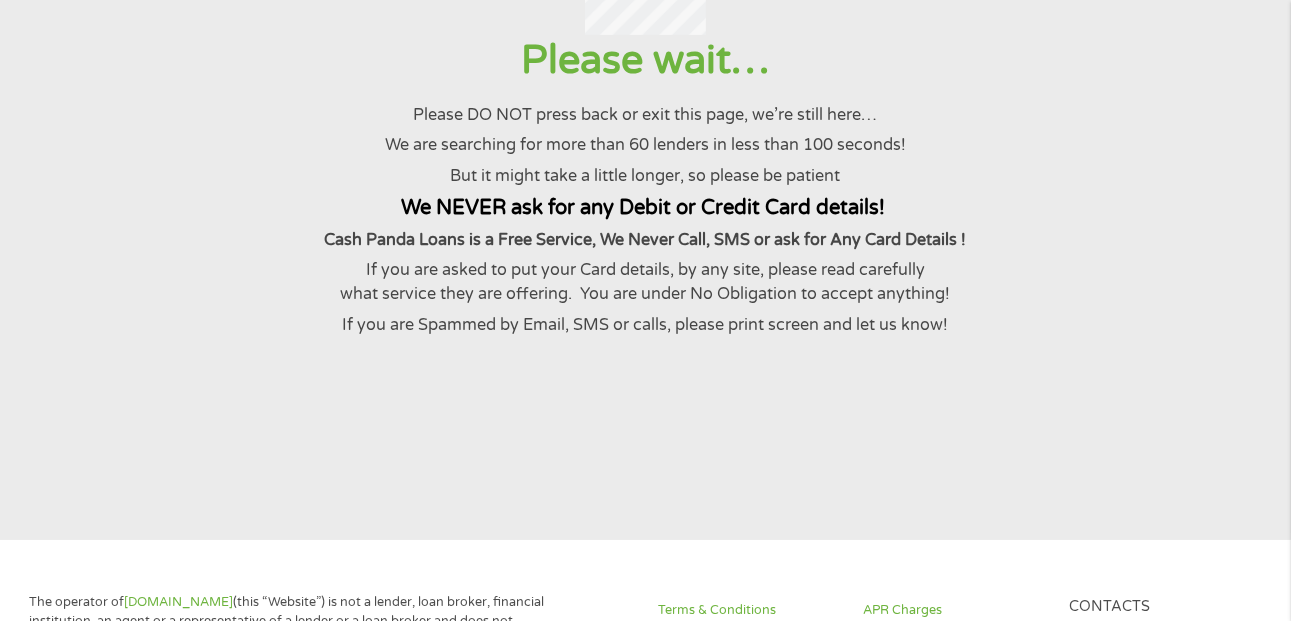 scroll, scrollTop: 0, scrollLeft: 0, axis: both 